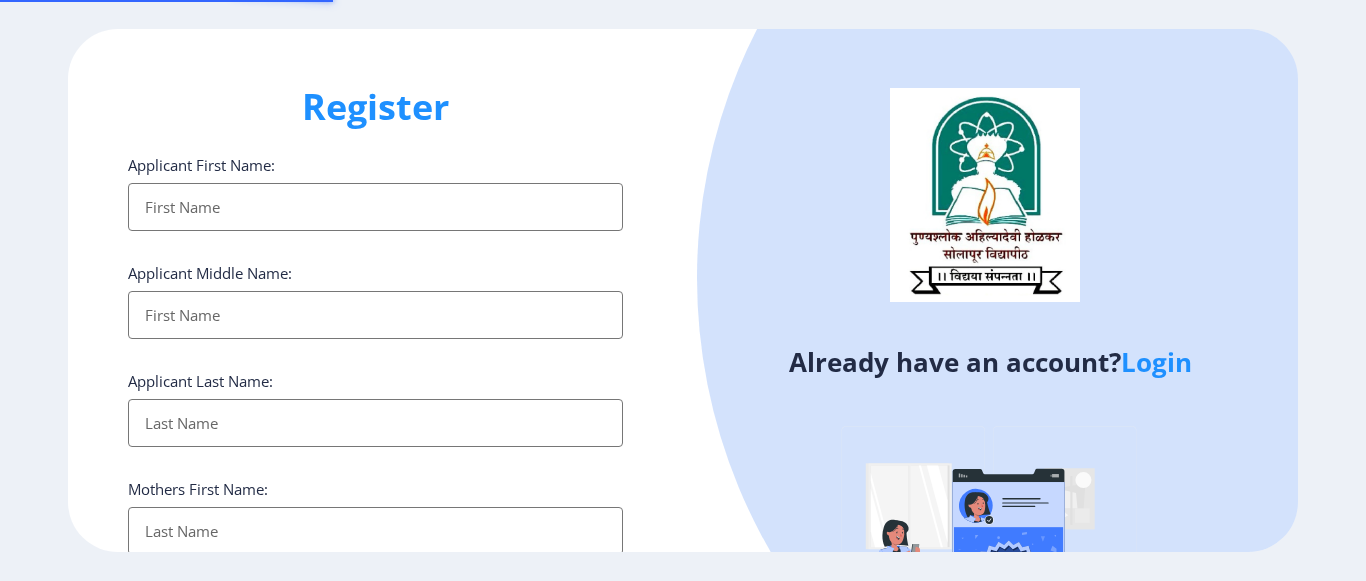select 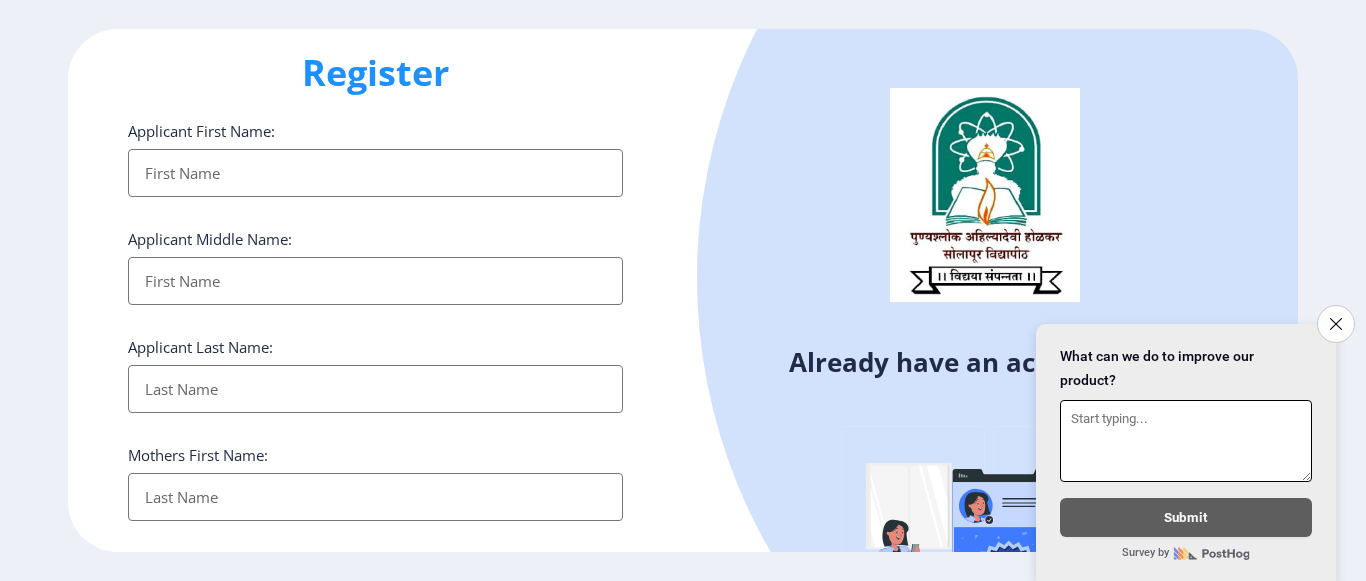scroll, scrollTop: 0, scrollLeft: 0, axis: both 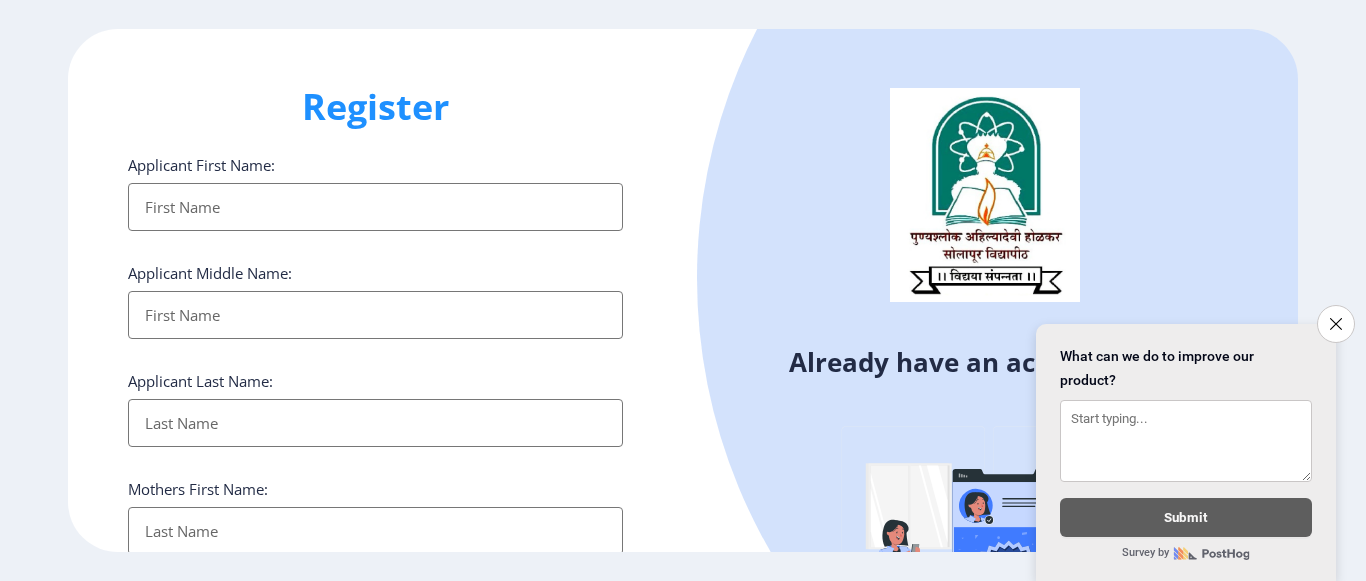 click on "Applicant First Name:" at bounding box center [375, 207] 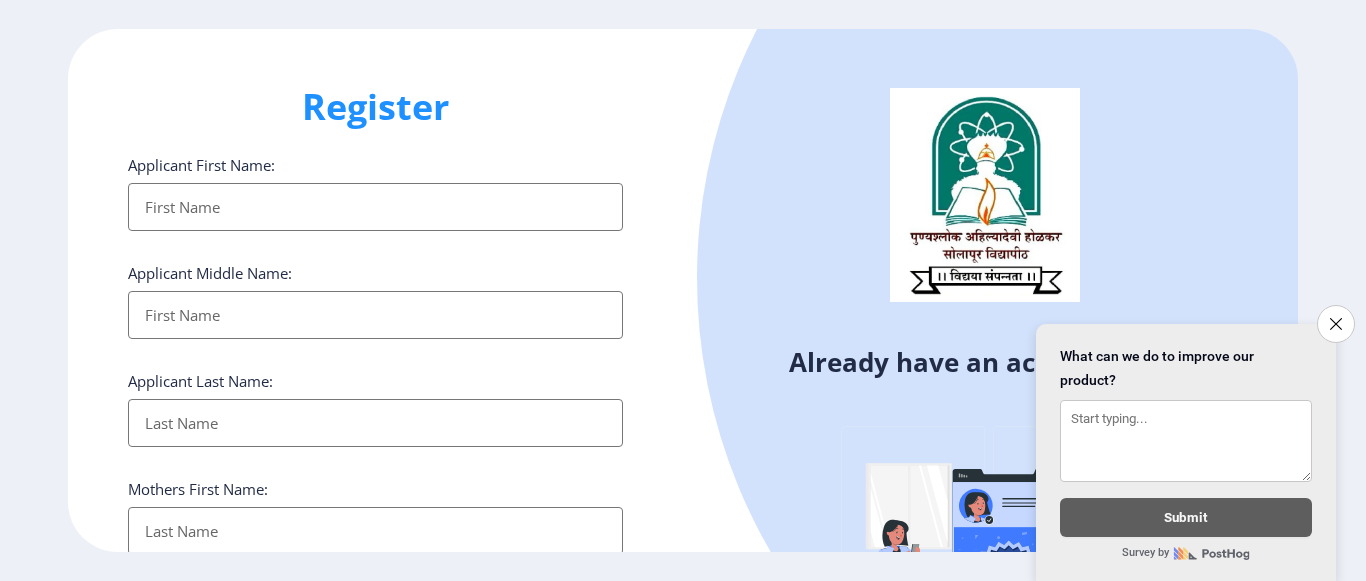 type on "A" 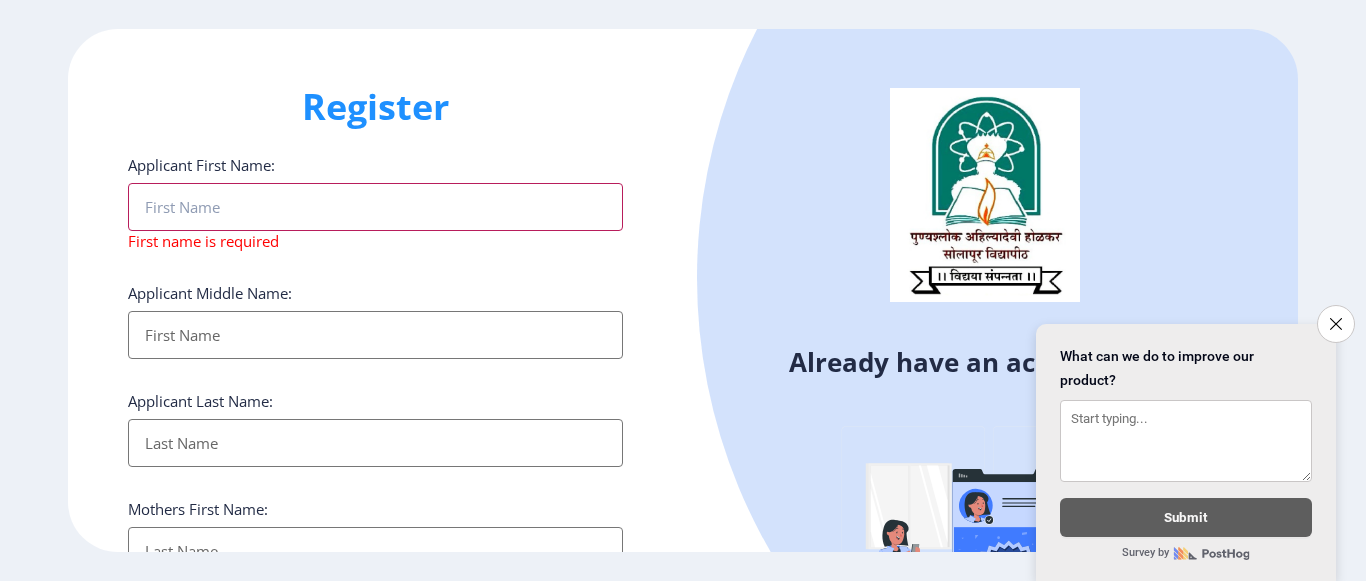 type on "A" 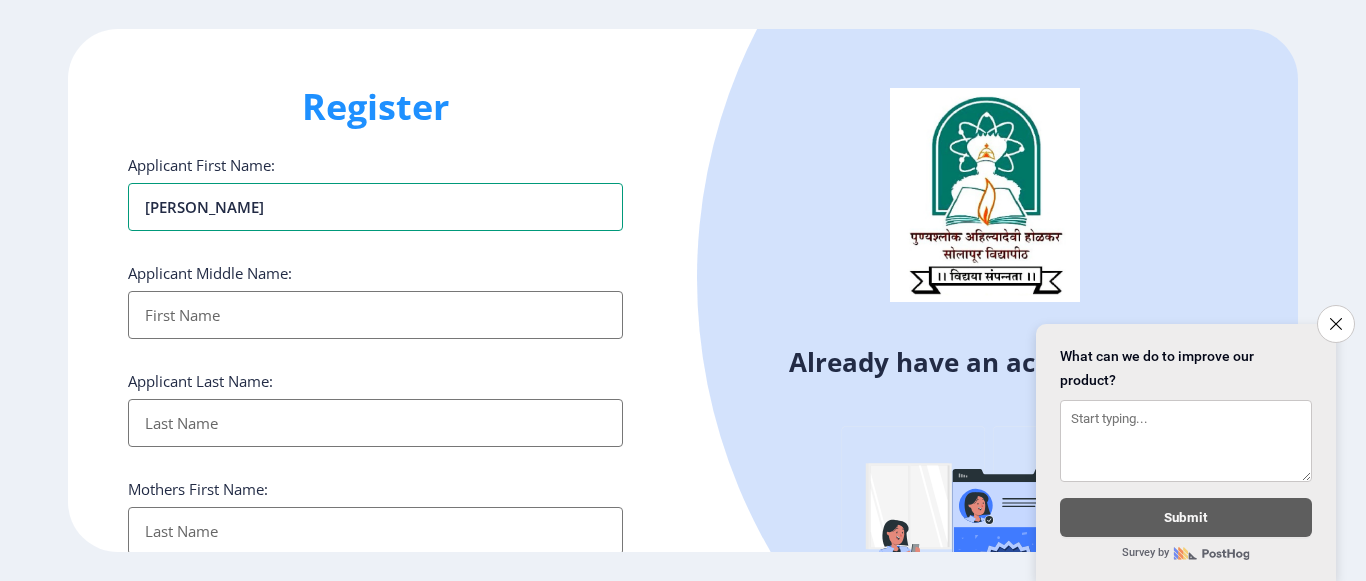 type on "[PERSON_NAME]" 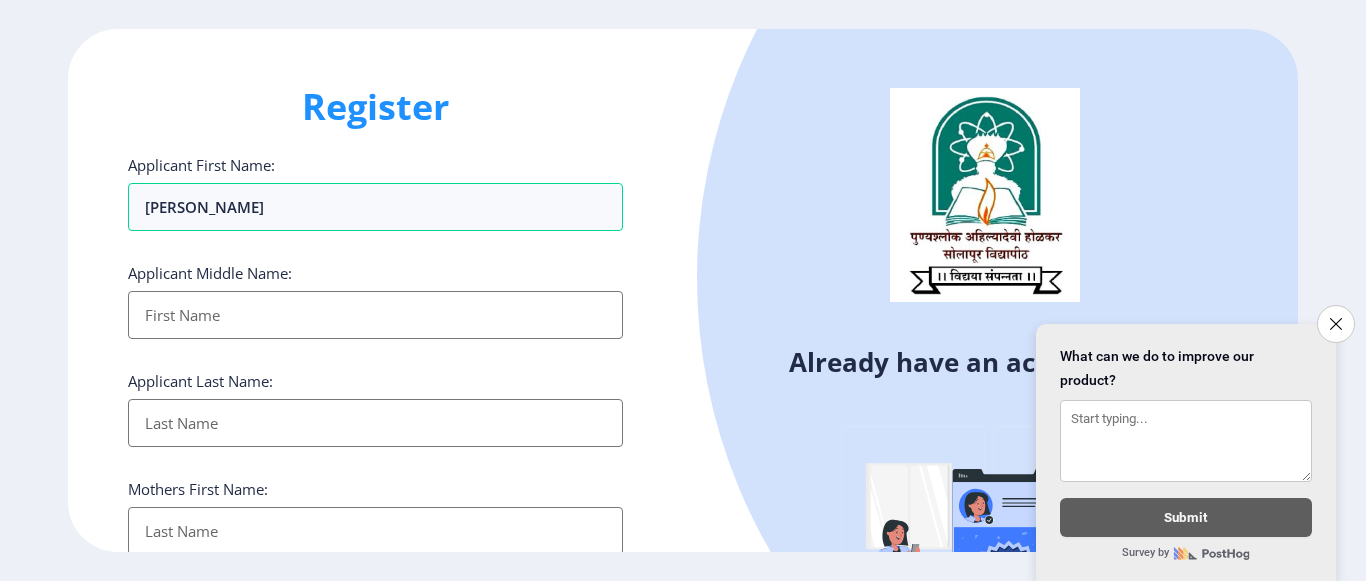 click on "Applicant First Name:" at bounding box center [375, 315] 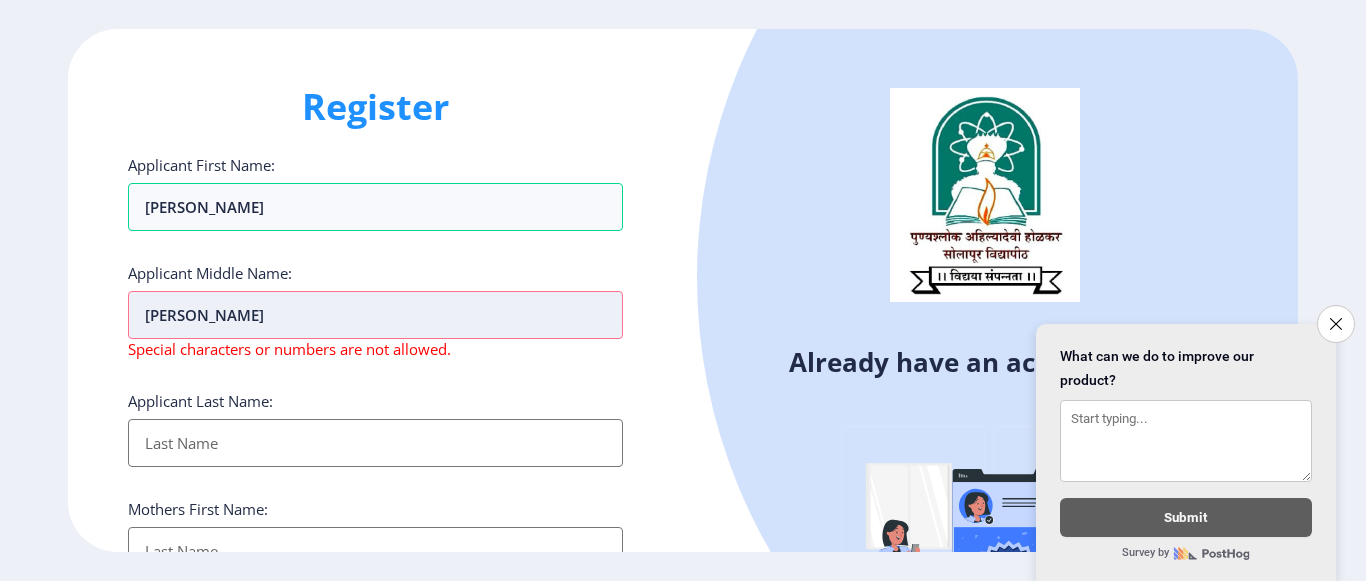 click on "A.Latif" at bounding box center (375, 315) 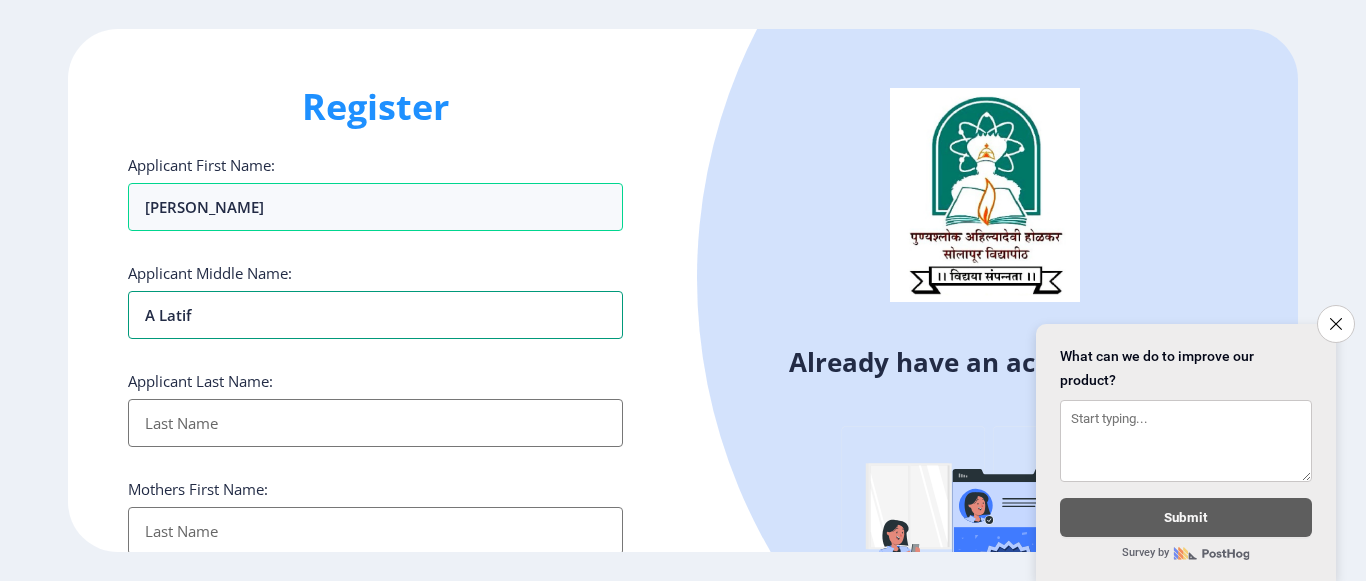 type on "A Latif" 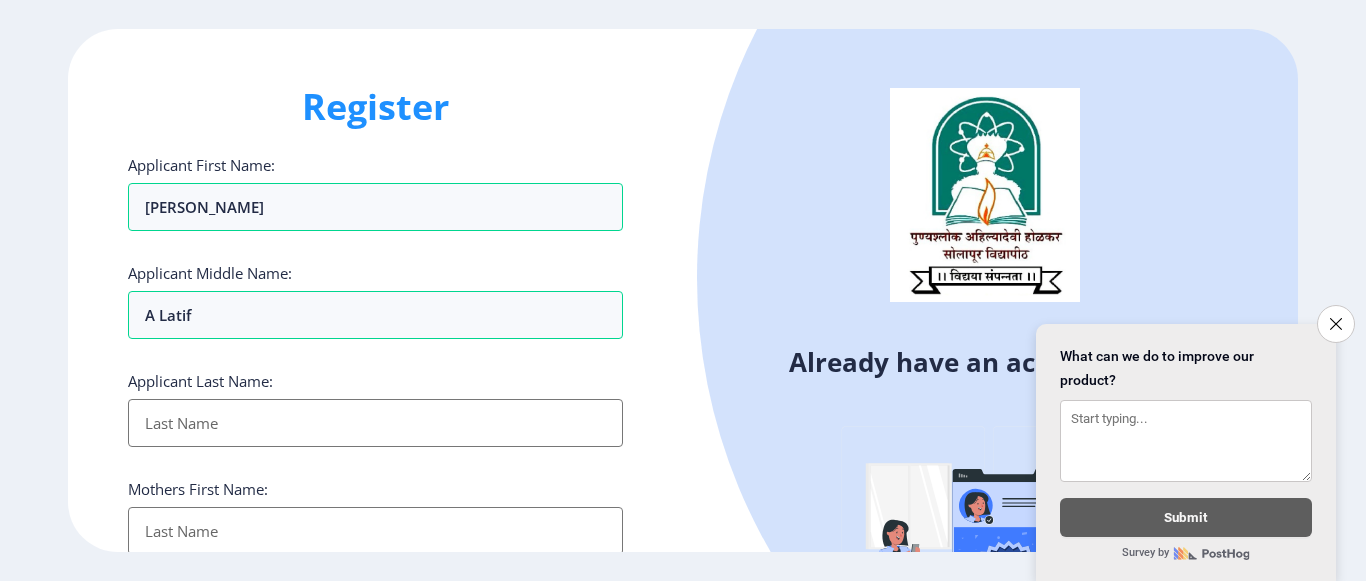 click on "Applicant First Name:" at bounding box center [375, 423] 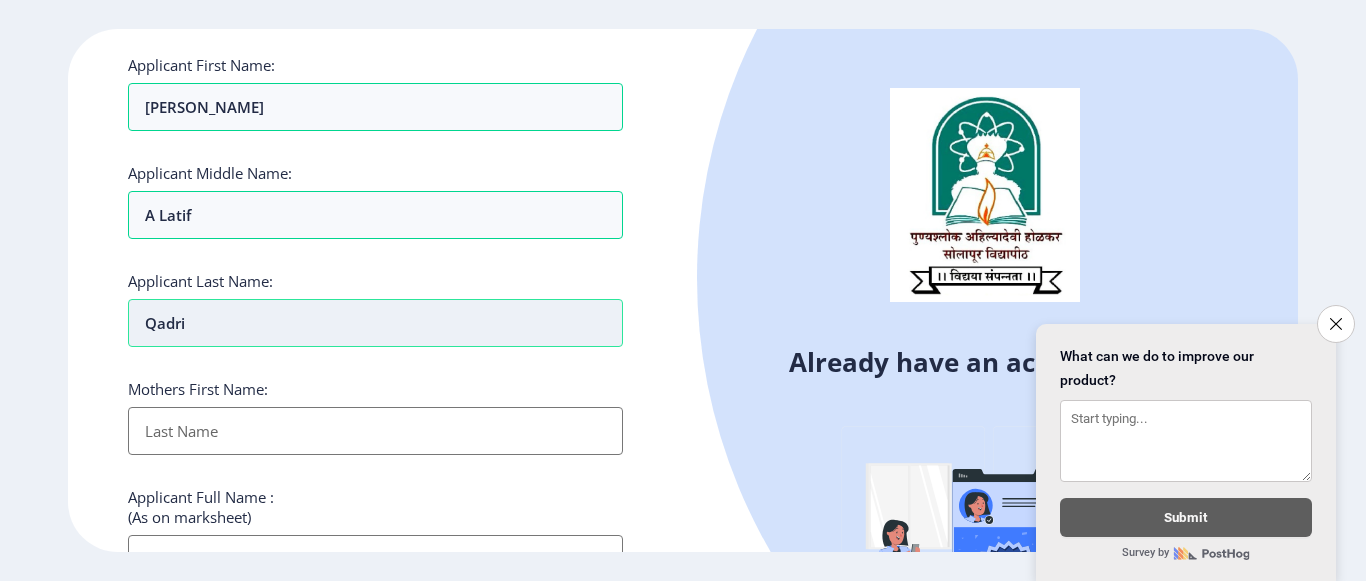 scroll, scrollTop: 200, scrollLeft: 0, axis: vertical 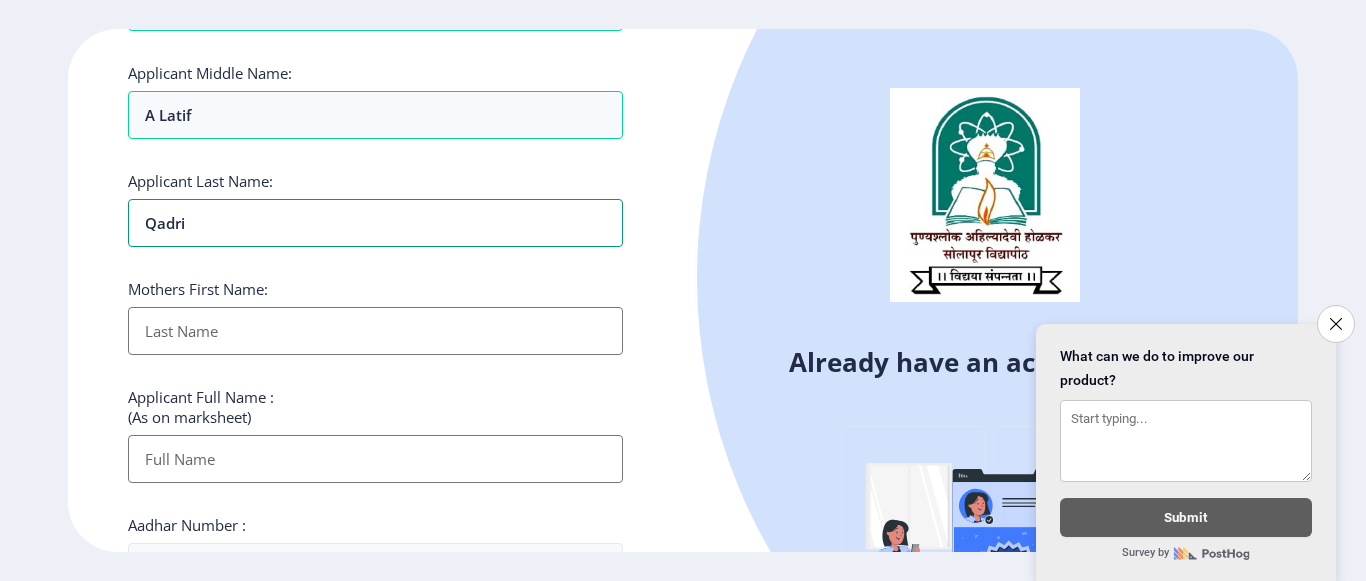 type on "Qadri" 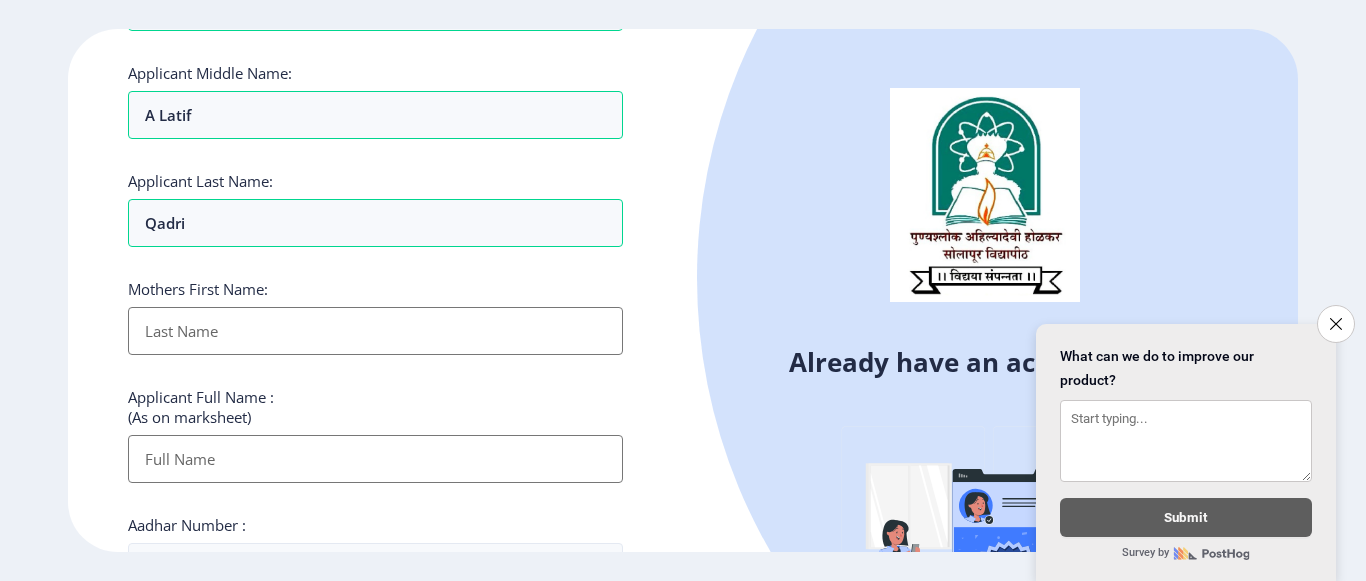 click on "Applicant First Name:" at bounding box center (375, 331) 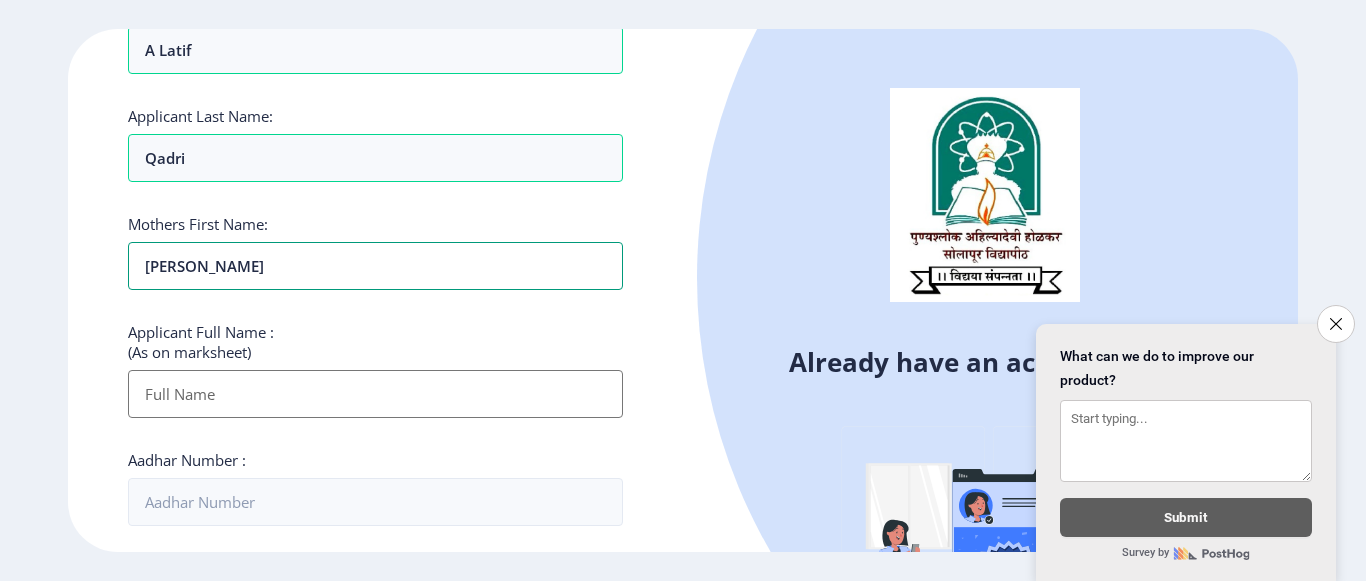 scroll, scrollTop: 300, scrollLeft: 0, axis: vertical 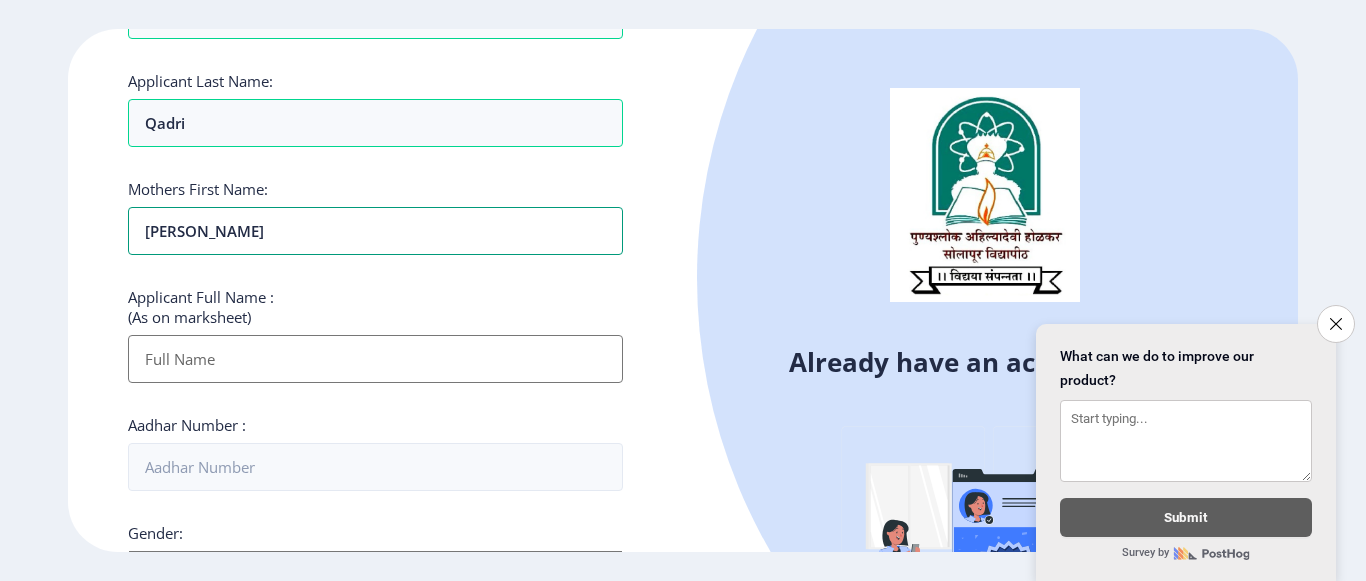 type on "[PERSON_NAME]" 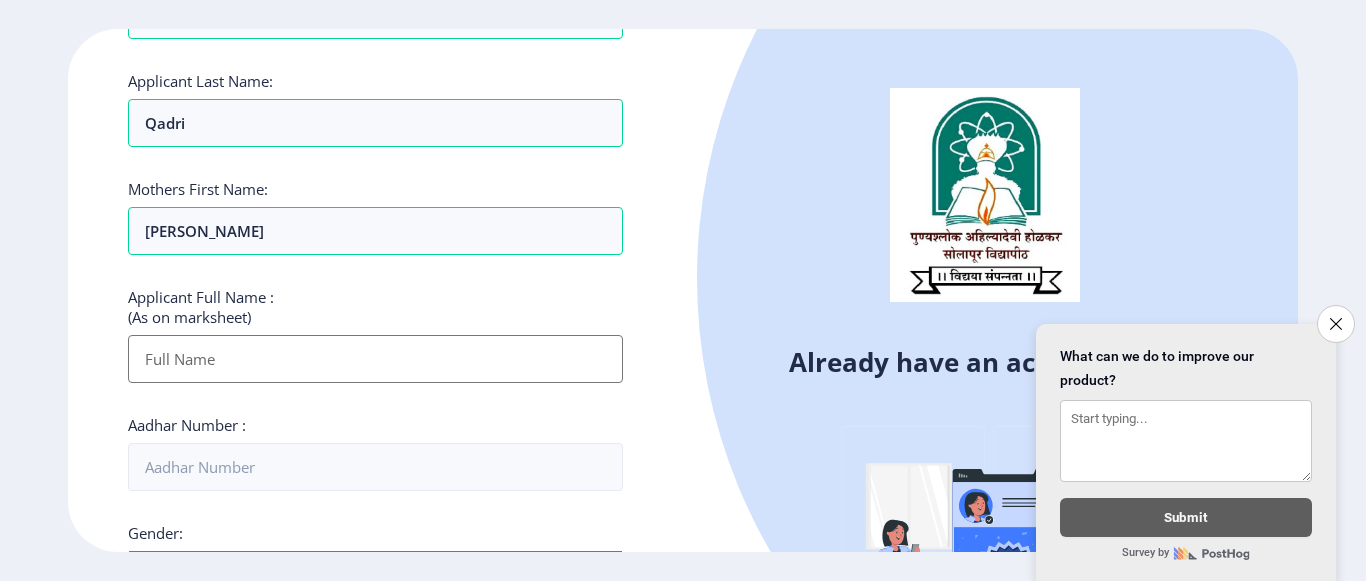 click on "Applicant First Name:" at bounding box center (375, 359) 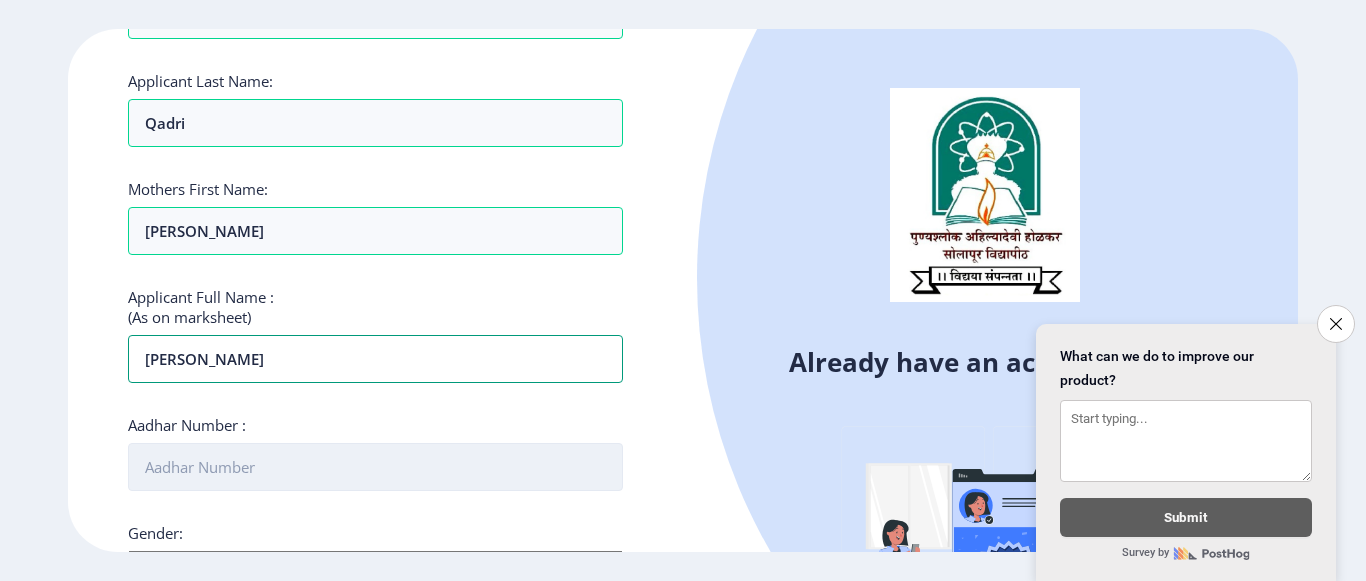 type on "[PERSON_NAME]" 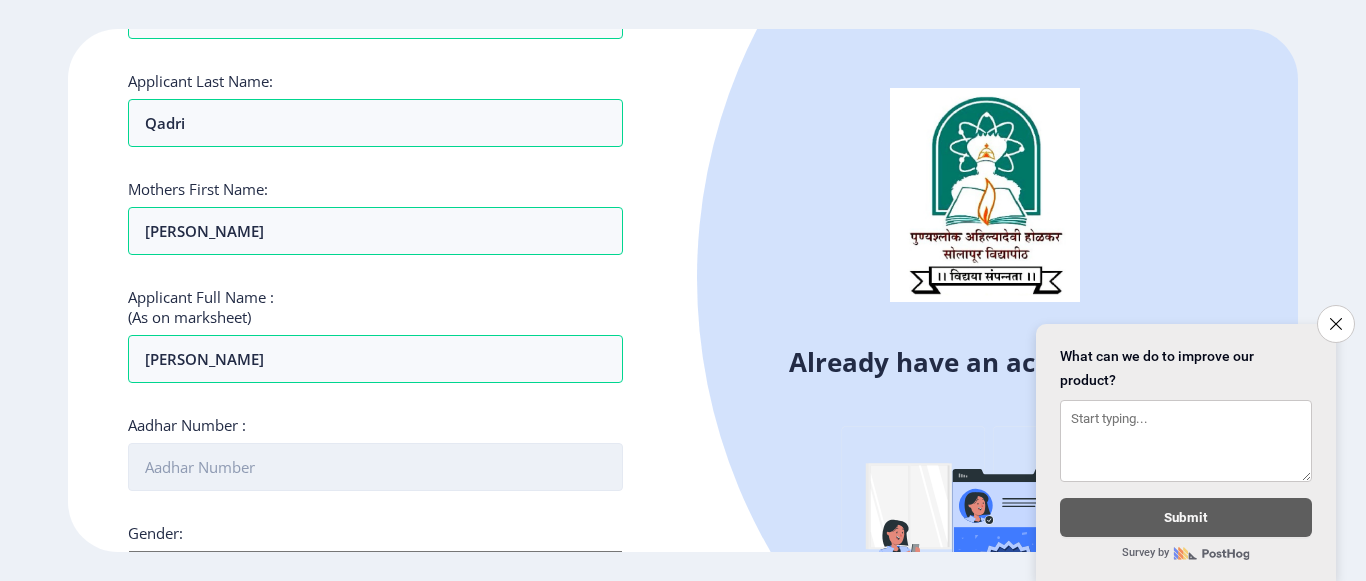 click on "Aadhar Number :" at bounding box center [375, 467] 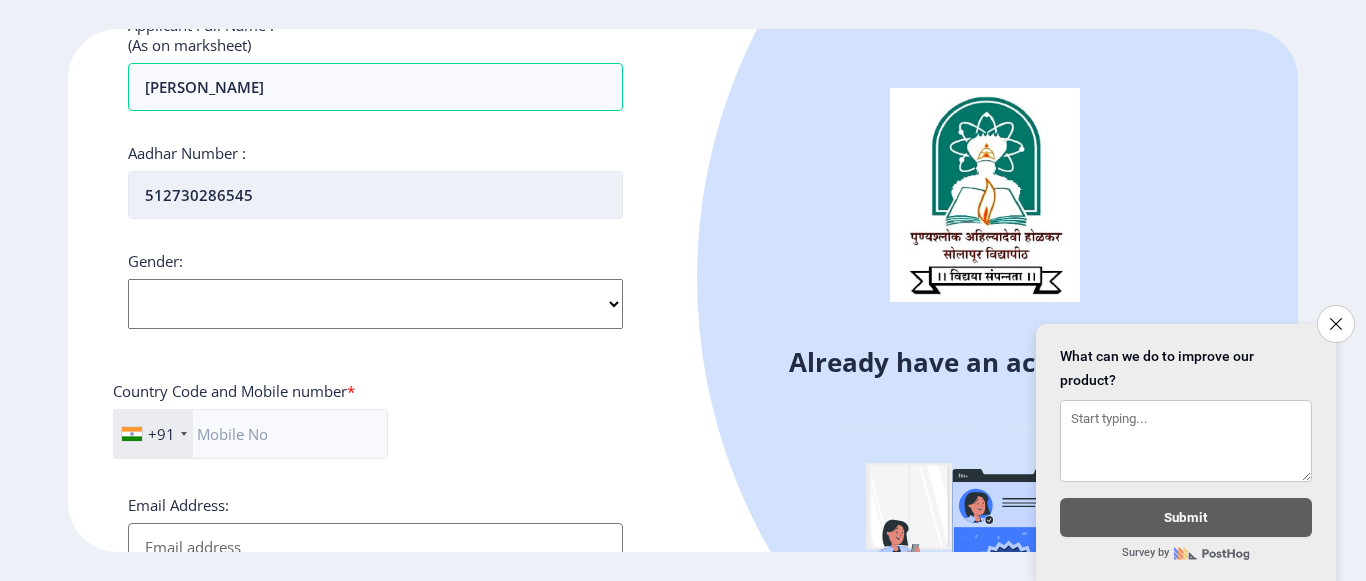 scroll, scrollTop: 600, scrollLeft: 0, axis: vertical 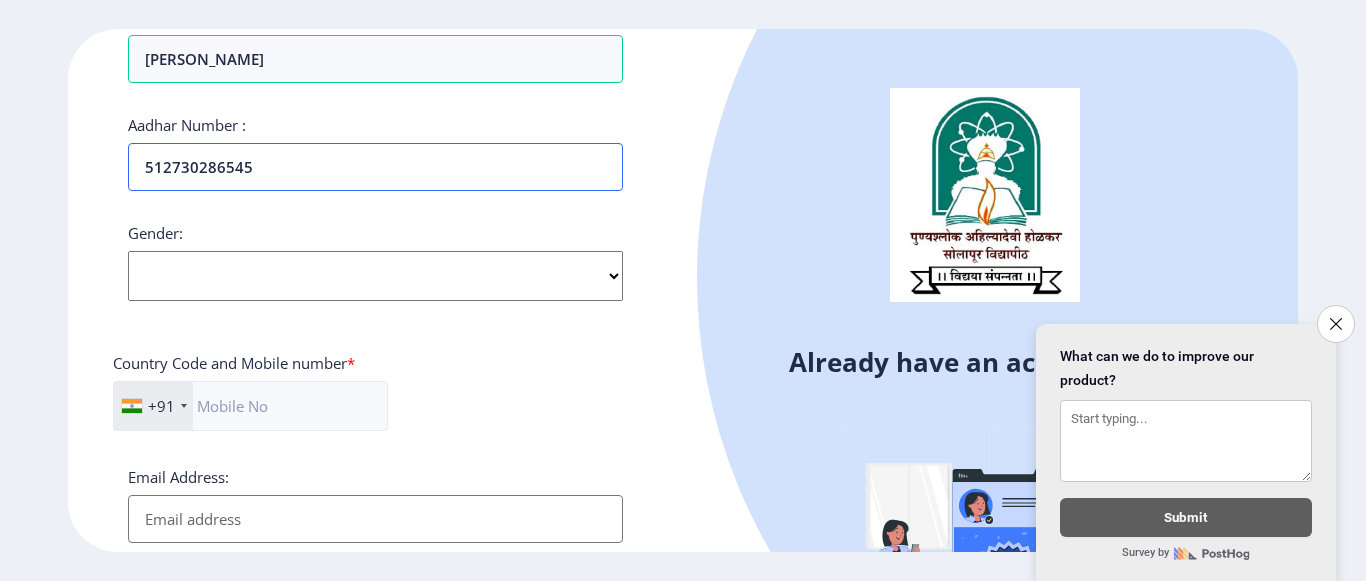 type on "512730286545" 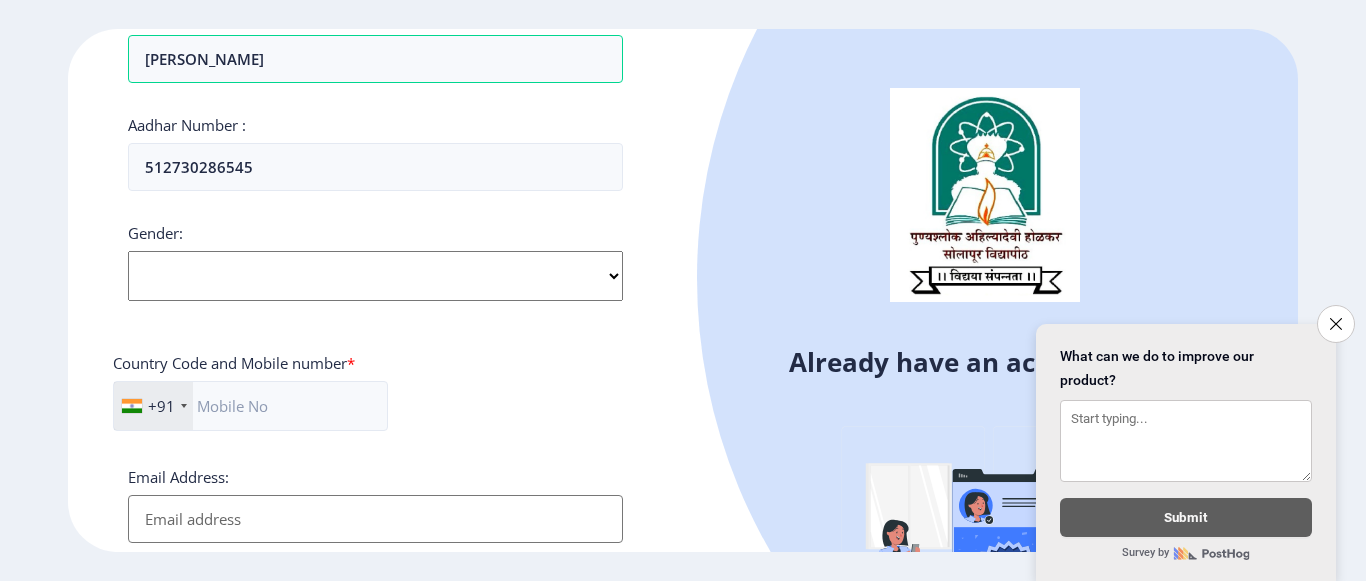 click on "Select Gender [DEMOGRAPHIC_DATA] [DEMOGRAPHIC_DATA] Other" 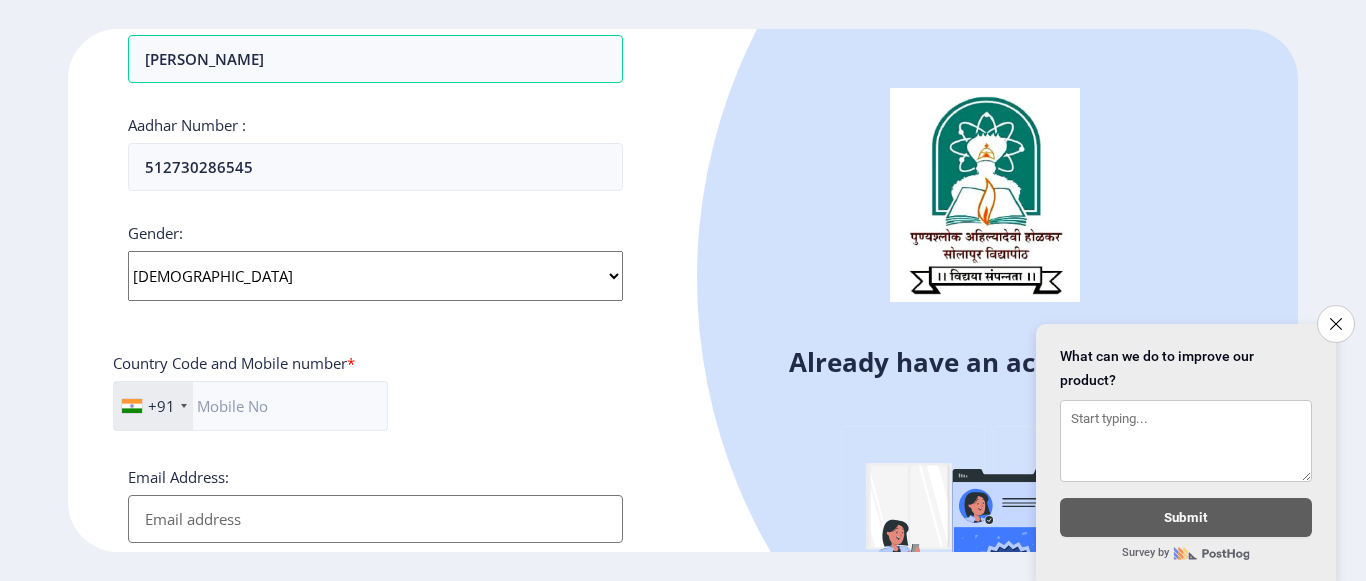 click on "Select Gender [DEMOGRAPHIC_DATA] [DEMOGRAPHIC_DATA] Other" 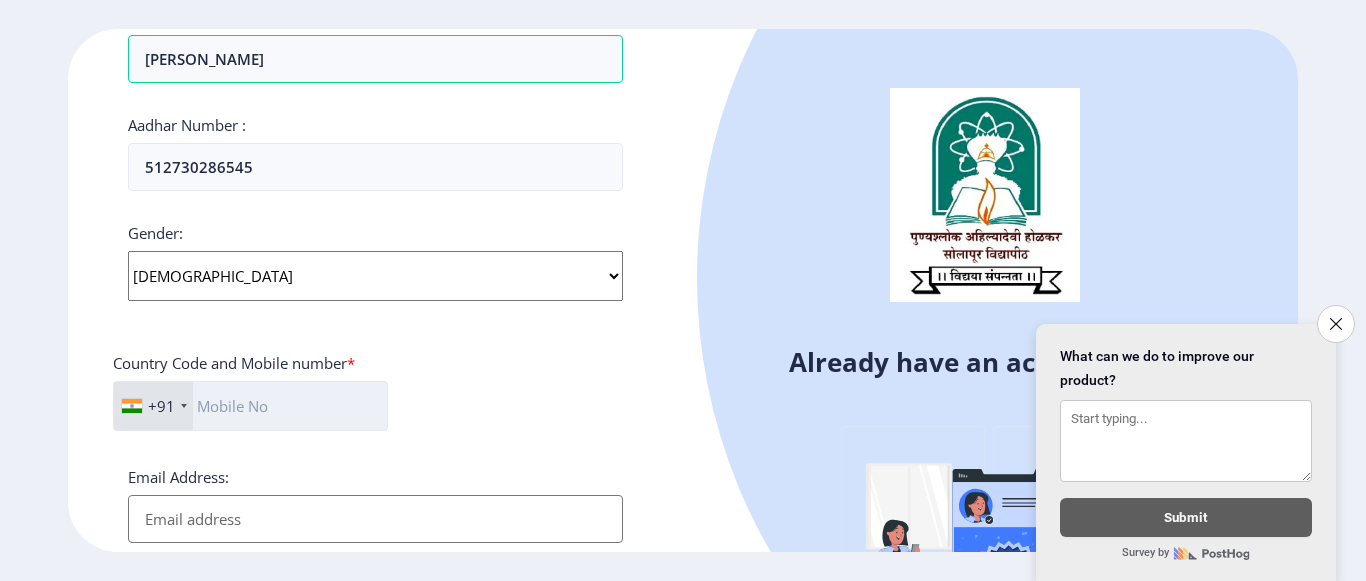 click 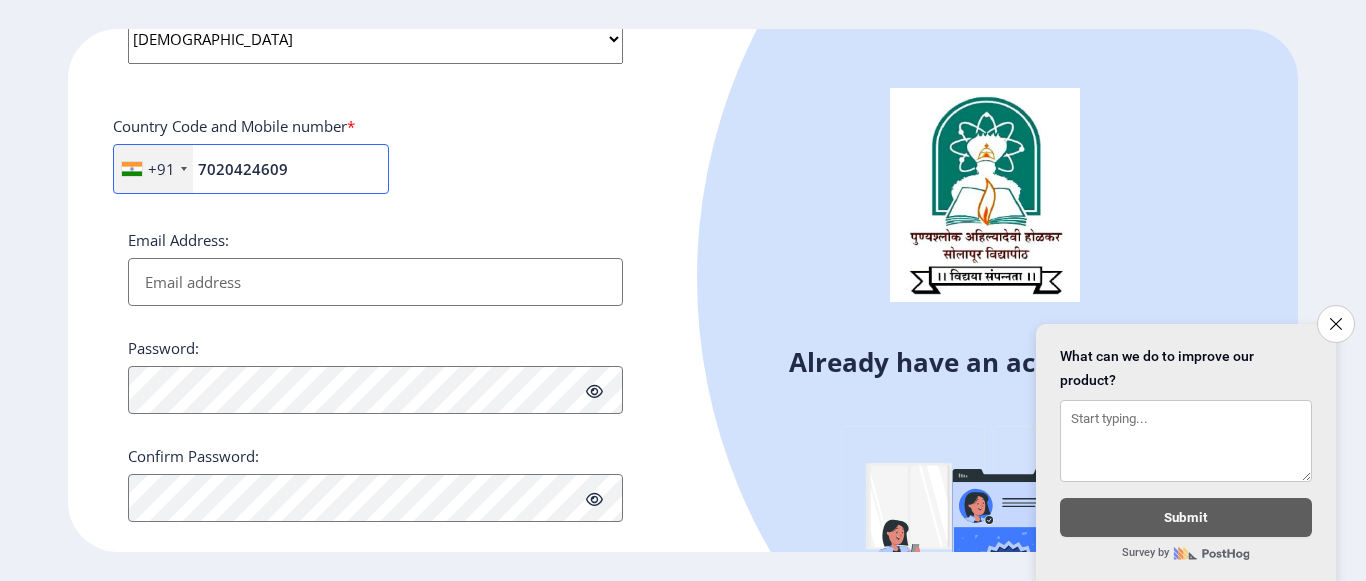 scroll, scrollTop: 869, scrollLeft: 0, axis: vertical 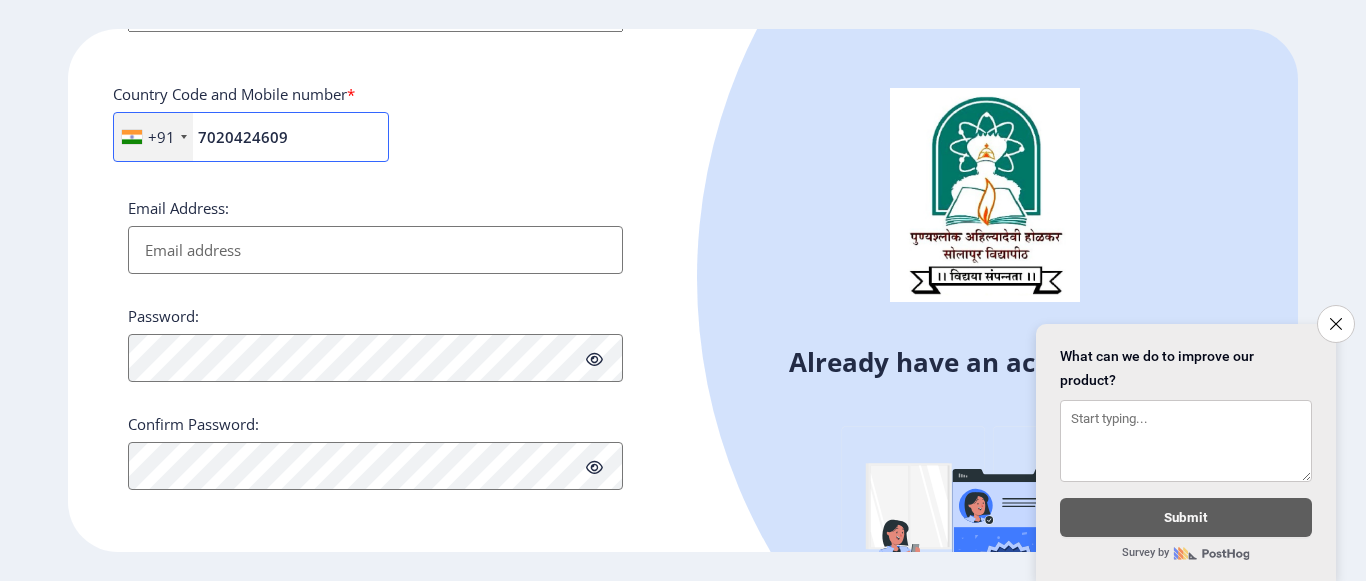 type on "7020424609" 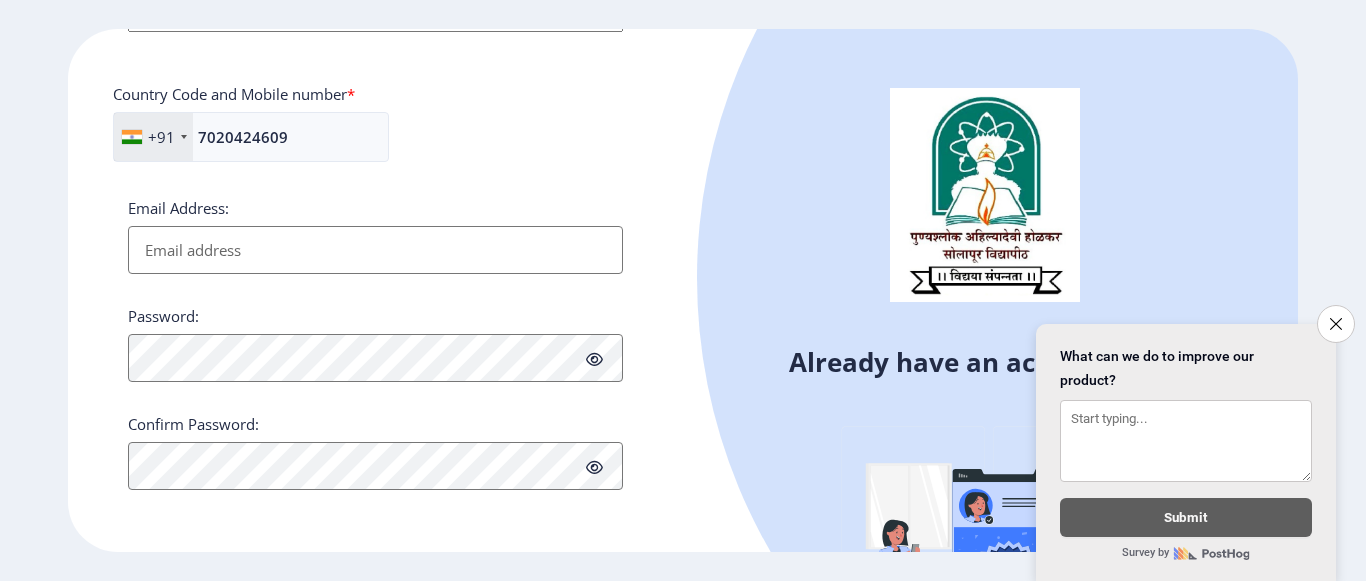 click on "Email Address:" at bounding box center (375, 250) 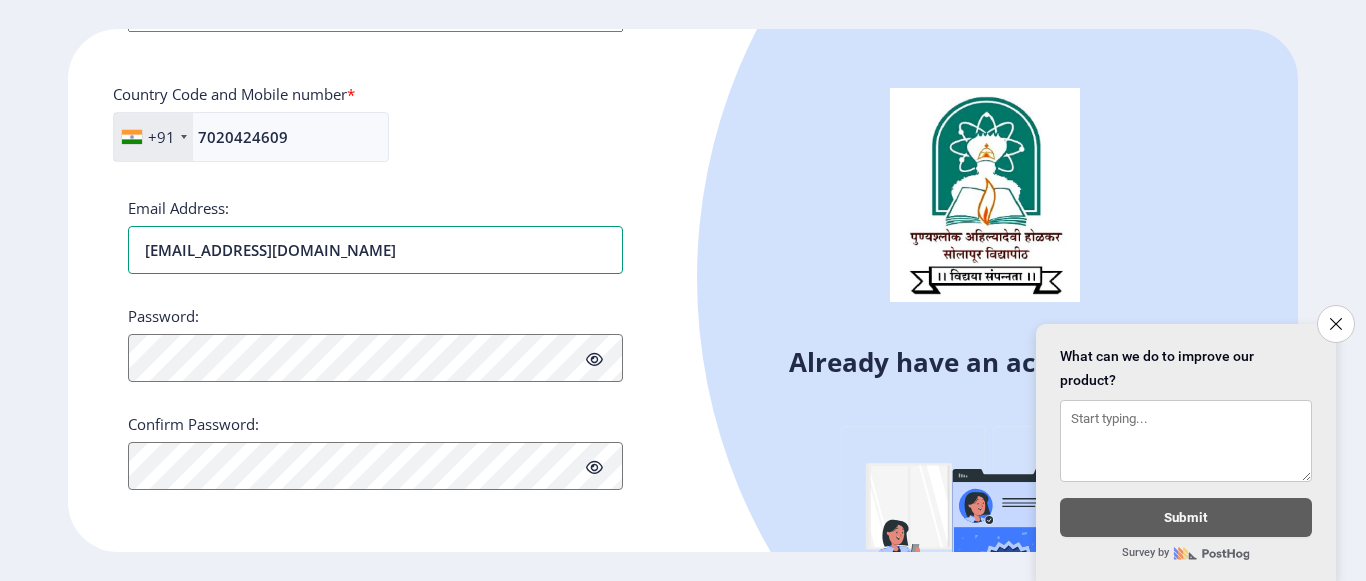 type on "[EMAIL_ADDRESS][DOMAIN_NAME]" 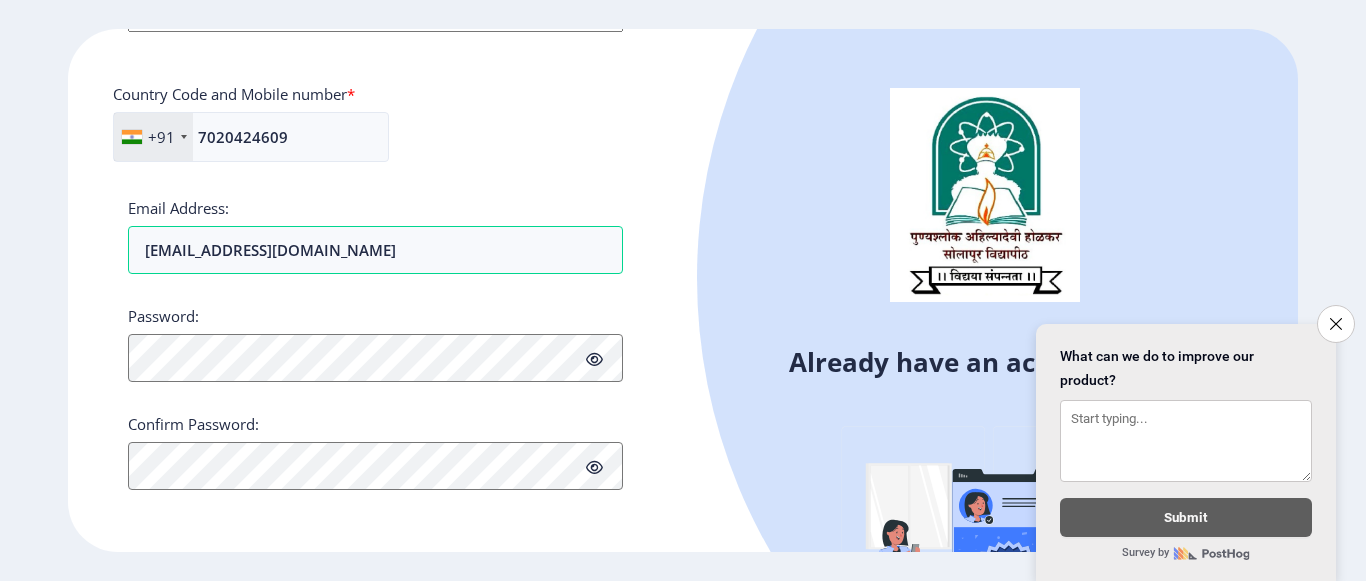 scroll, scrollTop: 887, scrollLeft: 0, axis: vertical 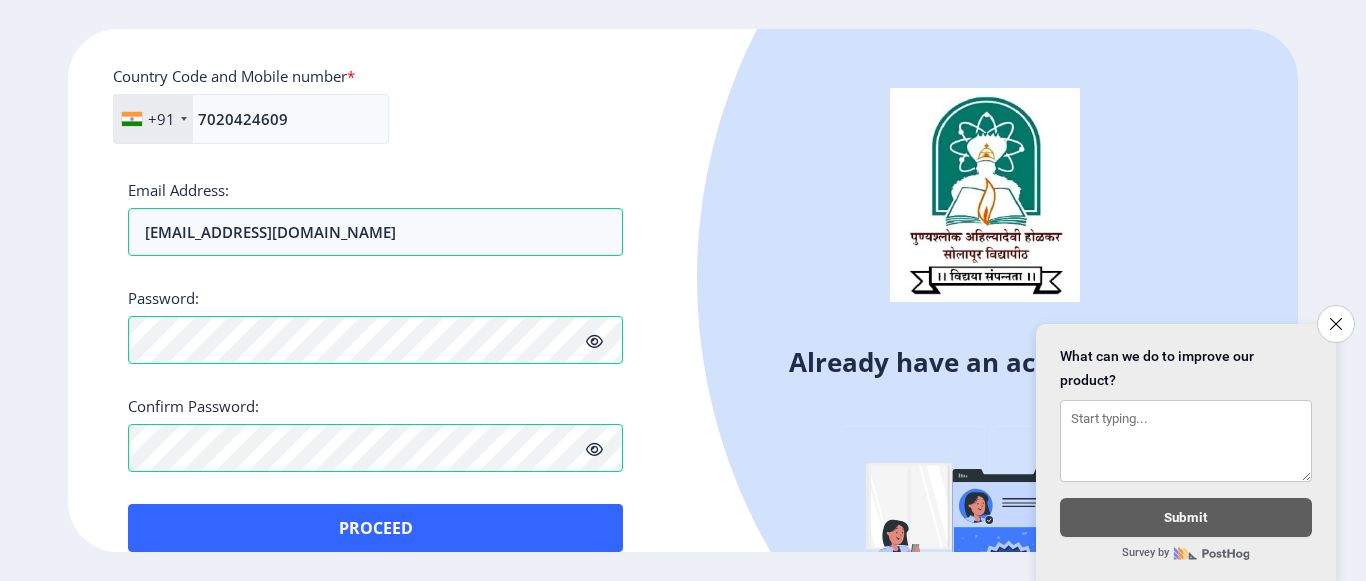 click 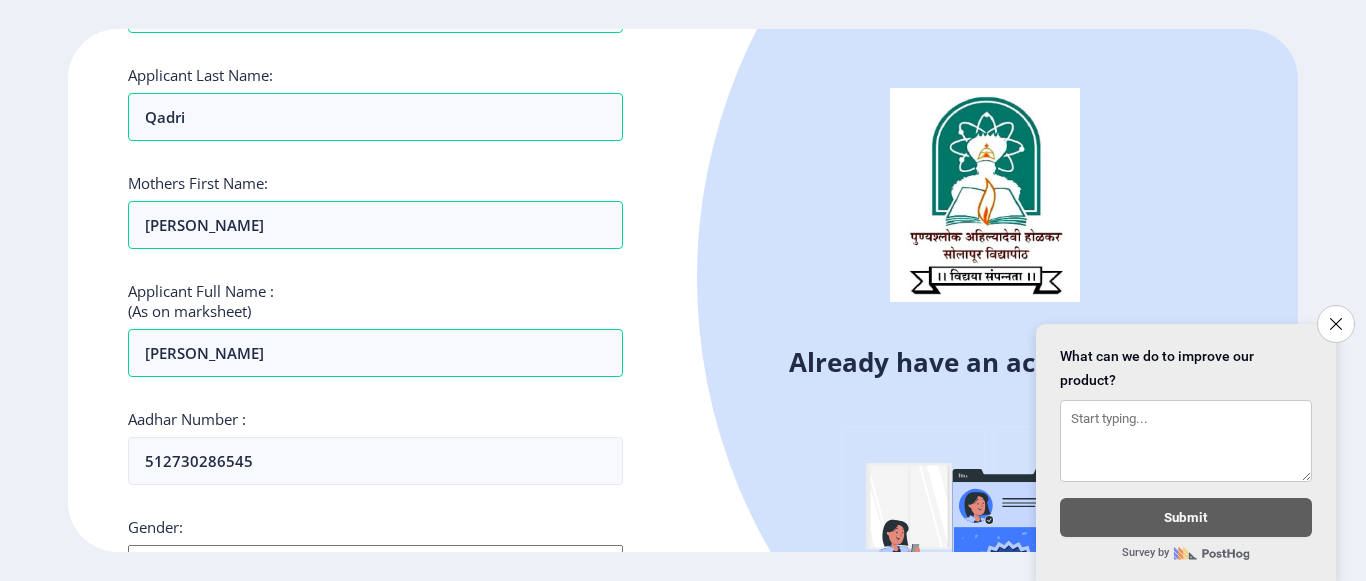 scroll, scrollTop: 587, scrollLeft: 0, axis: vertical 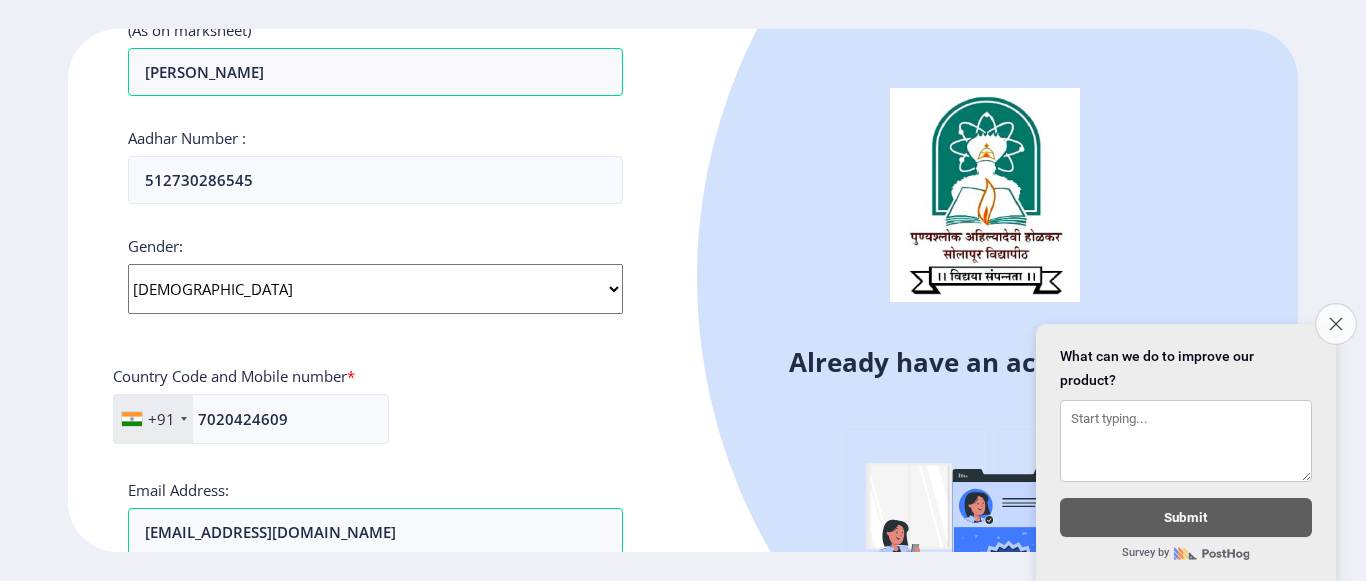 click on "Close survey" 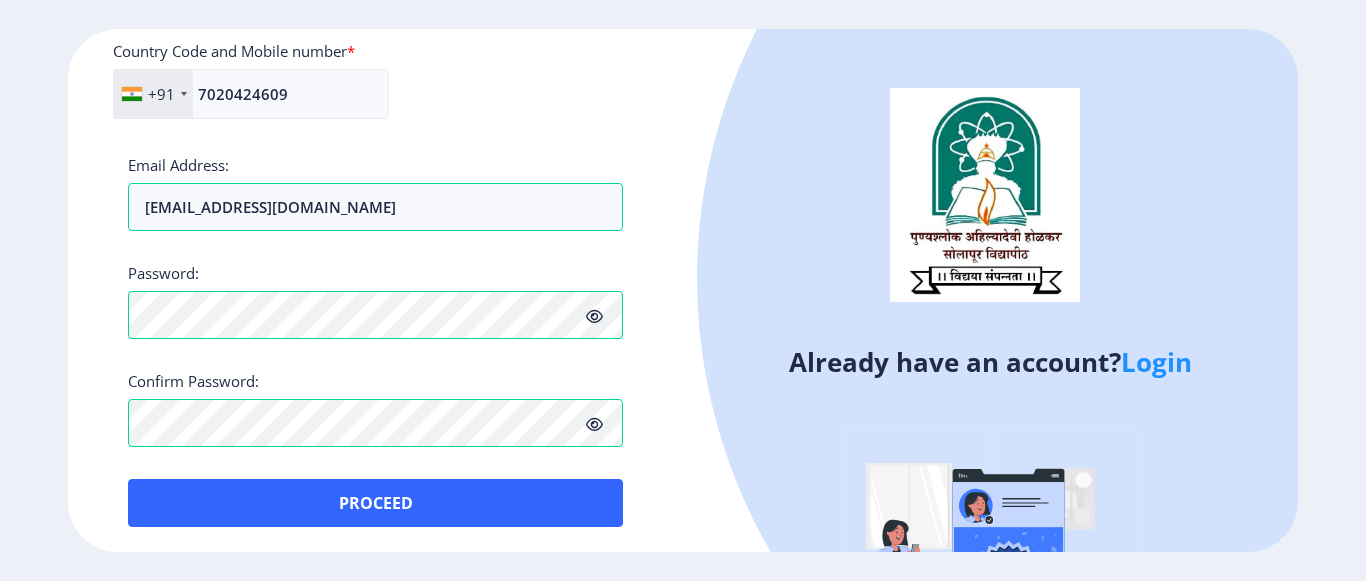 scroll, scrollTop: 917, scrollLeft: 0, axis: vertical 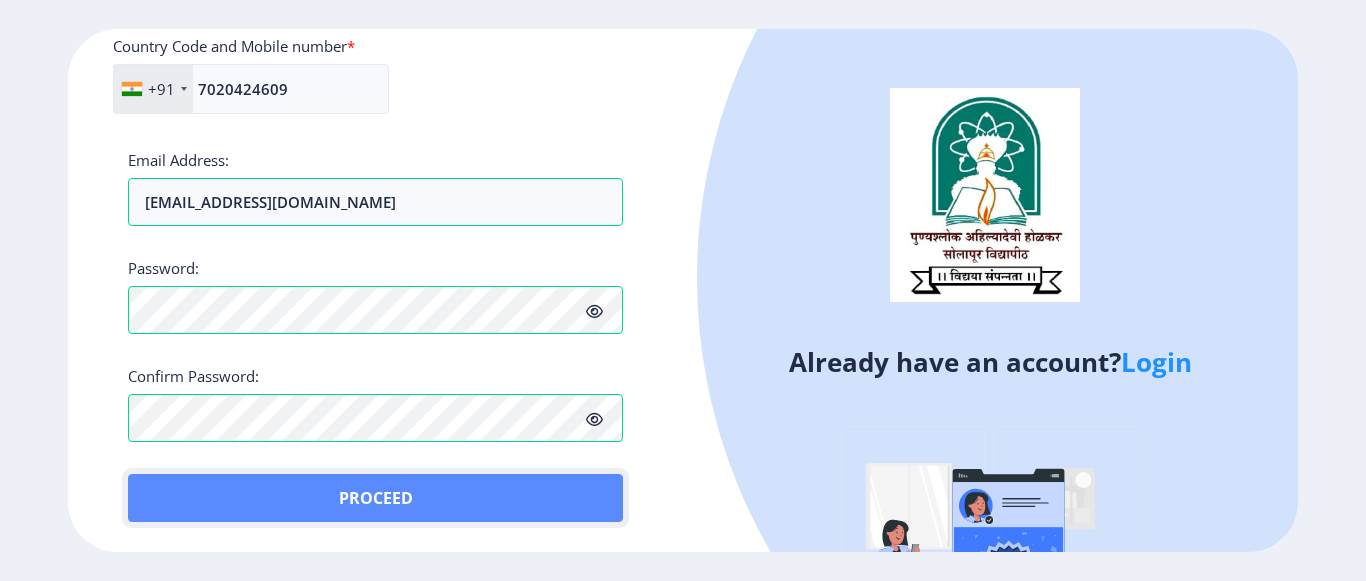 click on "Proceed" 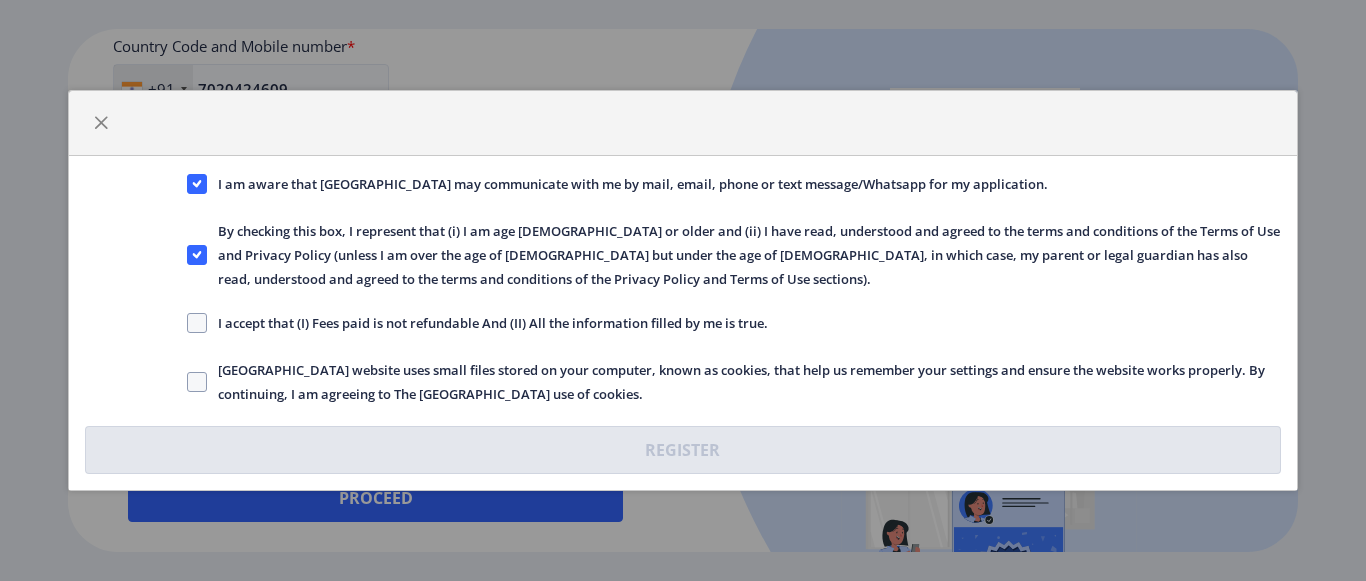 click on "I am aware that Solapur University may communicate with me by mail, email, phone or text message/Whatsapp for my application.  By checking this box, I represent that (i) I am age 13 or older and (ii) I have read, understood and agreed to the terms and conditions of the Terms of Use and Privacy Policy (unless I am over the age of 13 but under the age of 18, in which case, my parent or legal guardian has also read, understood and agreed to the terms and conditions of the Privacy Policy and Terms of Use sections).   I accept that (I) Fees paid is not refundable And (II) All the information filled by me is true.   Solapur University website uses small files stored on your computer, known as cookies, that help us remember your settings and ensure the website works properly. By continuing, I am agreeing to The Solapur University use of cookies.   Register" 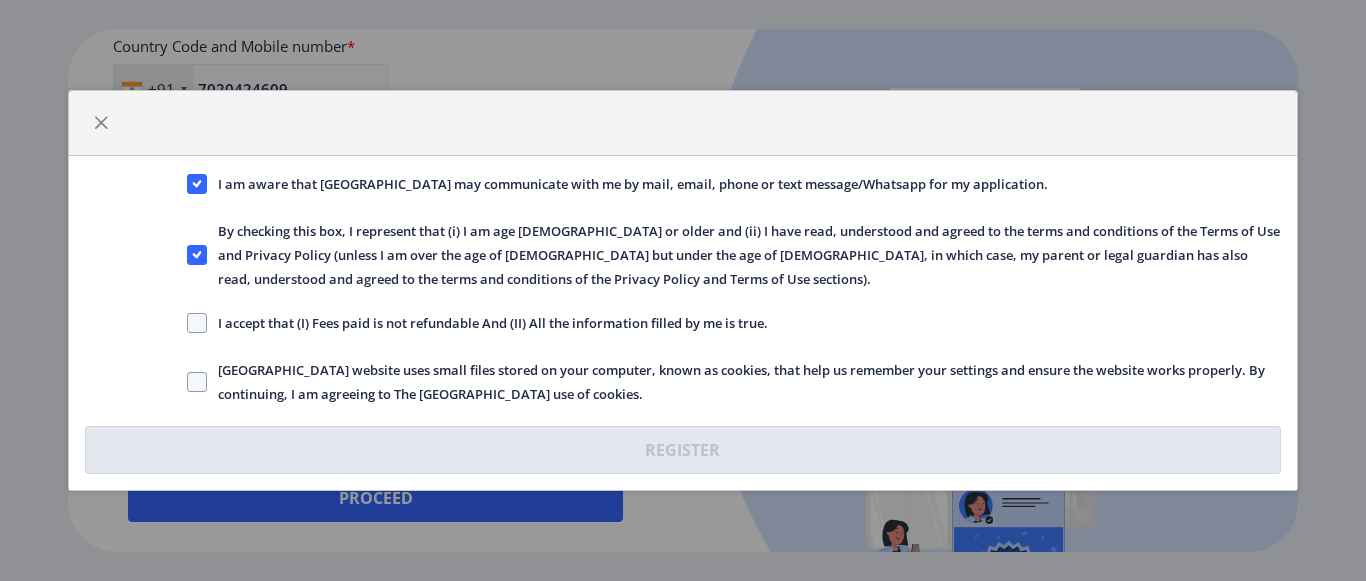 click on "I accept that (I) Fees paid is not refundable And (II) All the information filled by me is true." 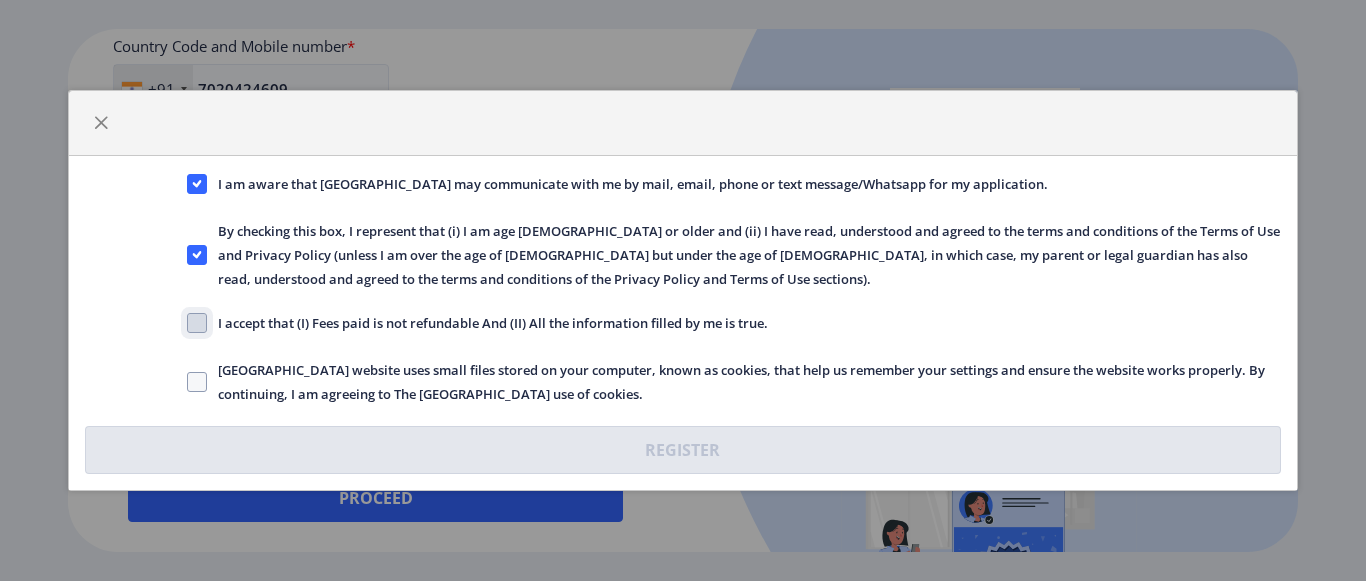 click on "I accept that (I) Fees paid is not refundable And (II) All the information filled by me is true." 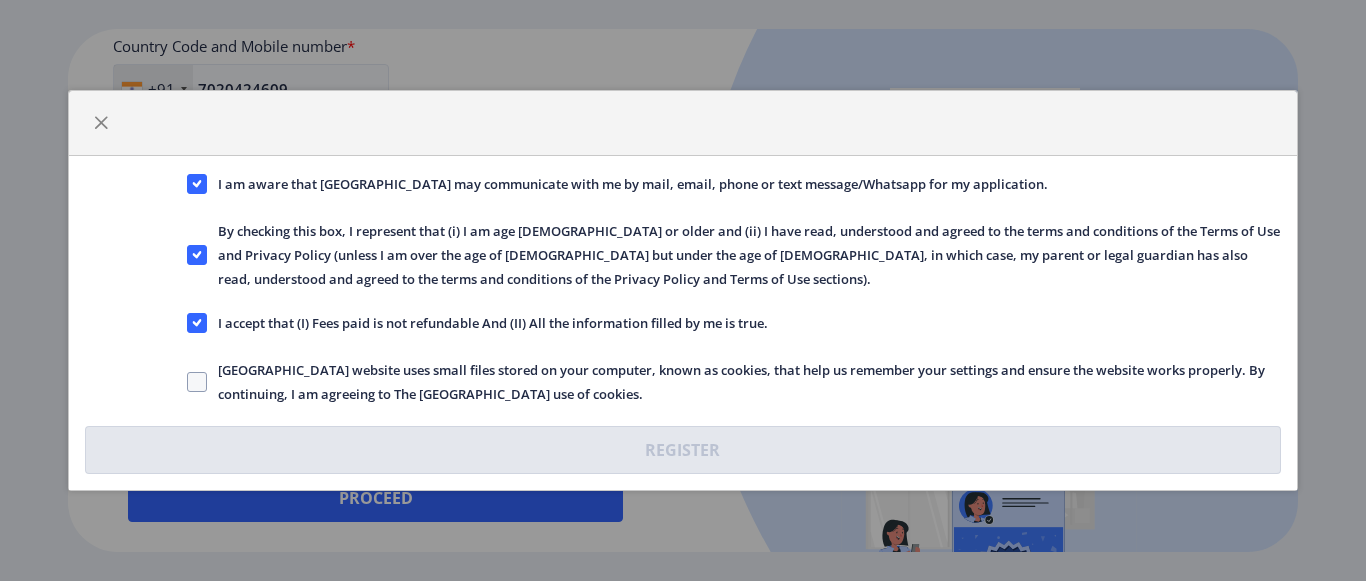 click on "Solapur University website uses small files stored on your computer, known as cookies, that help us remember your settings and ensure the website works properly. By continuing, I am agreeing to The Solapur University use of cookies." 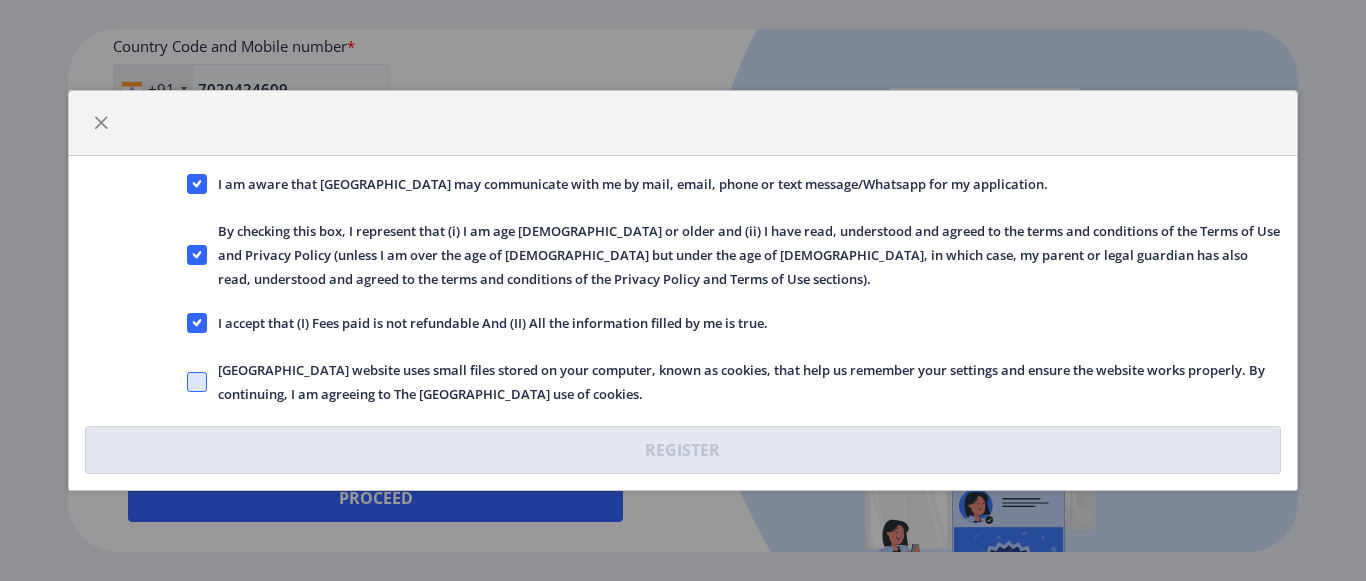 click 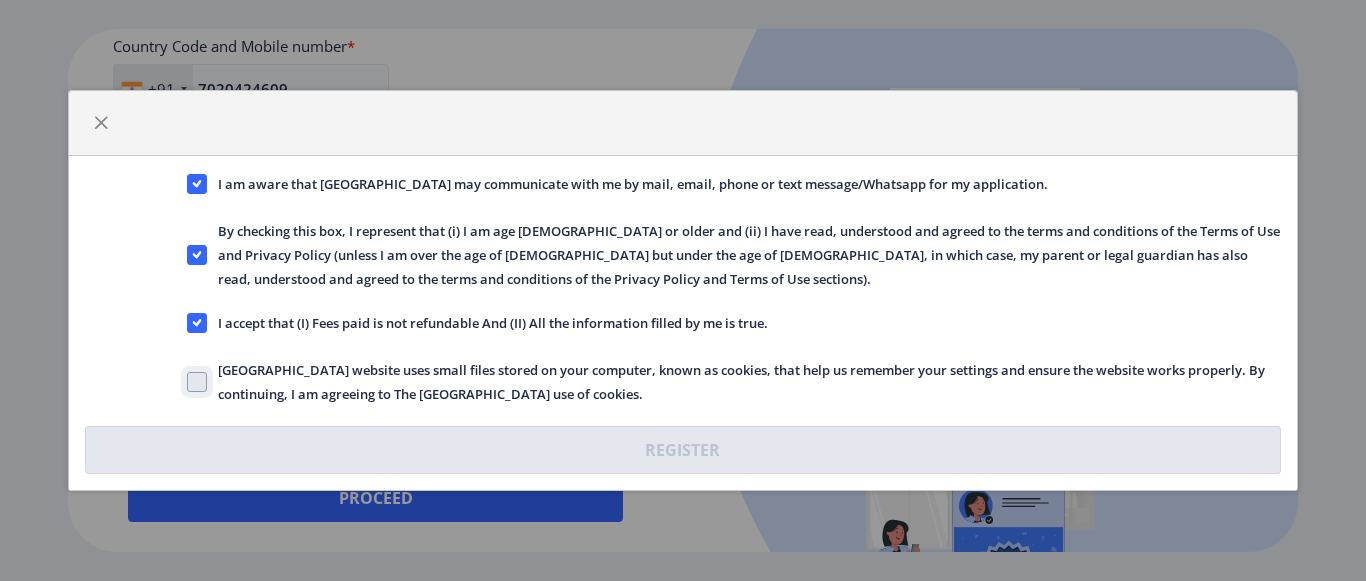 checkbox on "true" 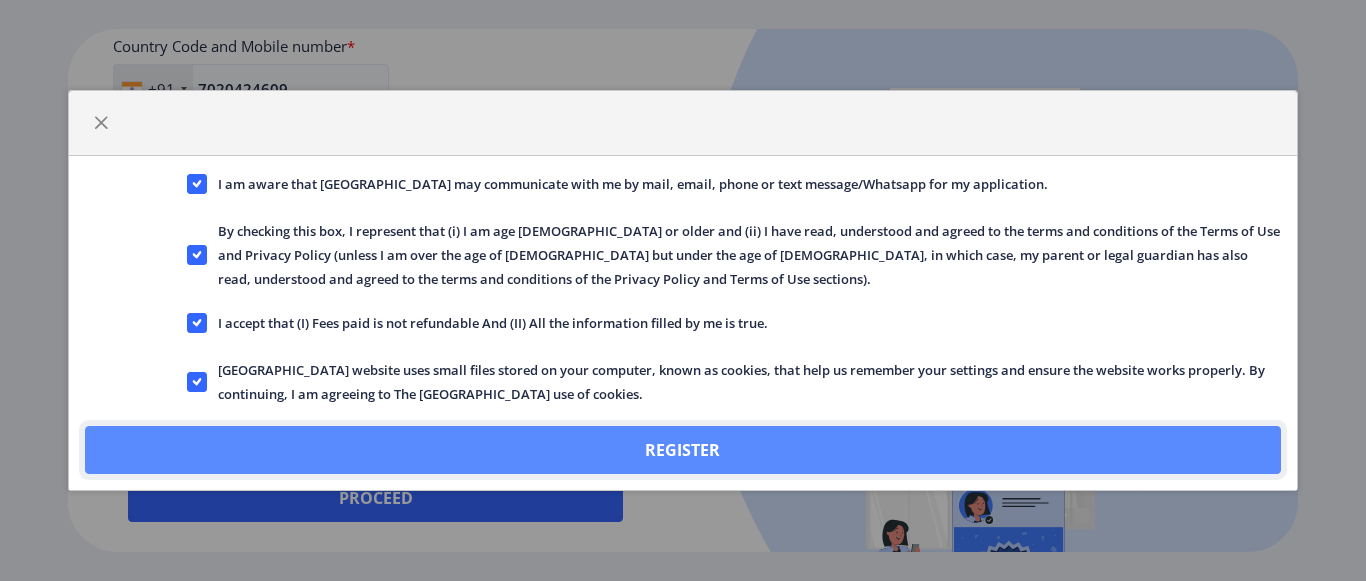 click on "Register" 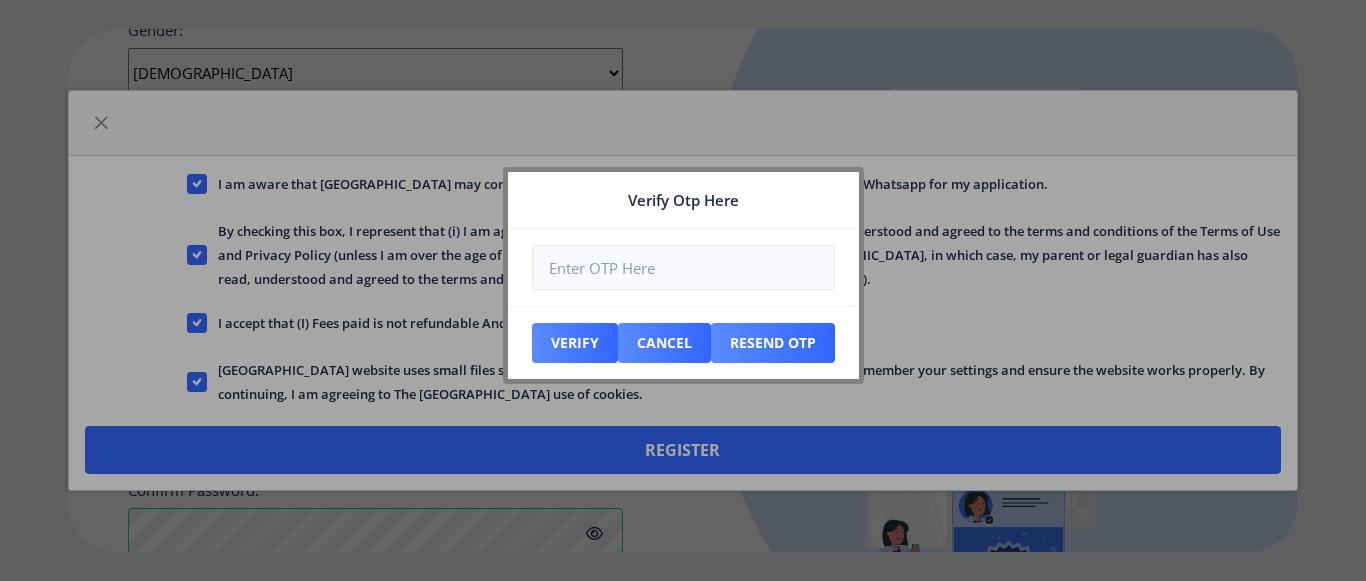 scroll, scrollTop: 1031, scrollLeft: 0, axis: vertical 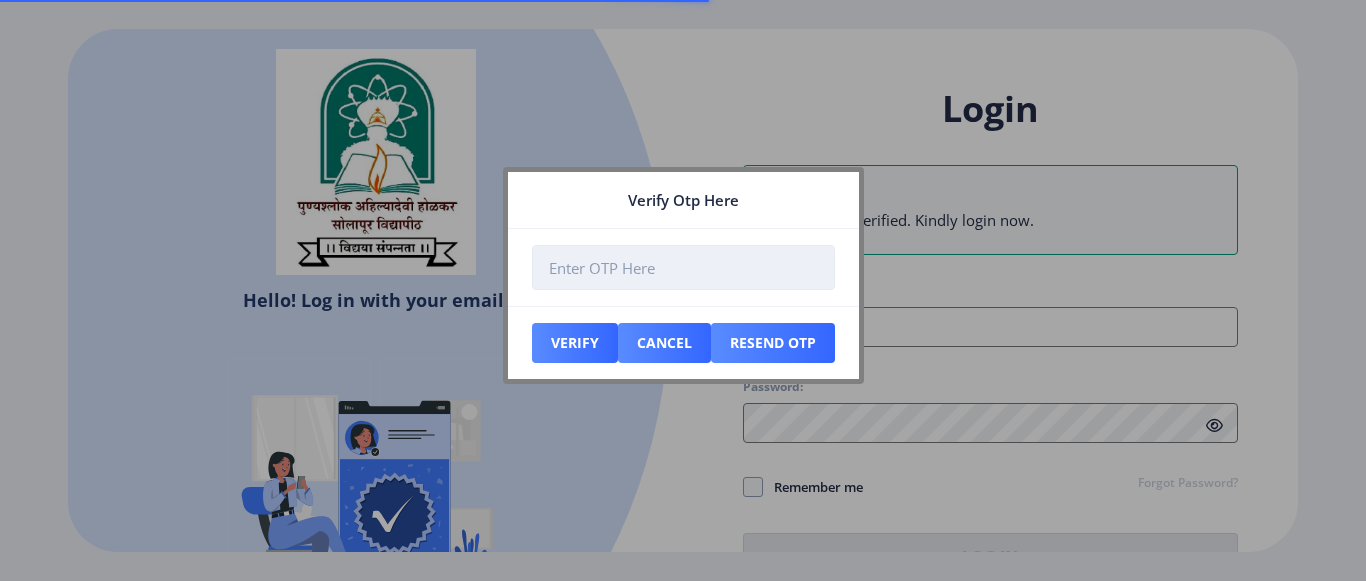 type on "[EMAIL_ADDRESS][DOMAIN_NAME]" 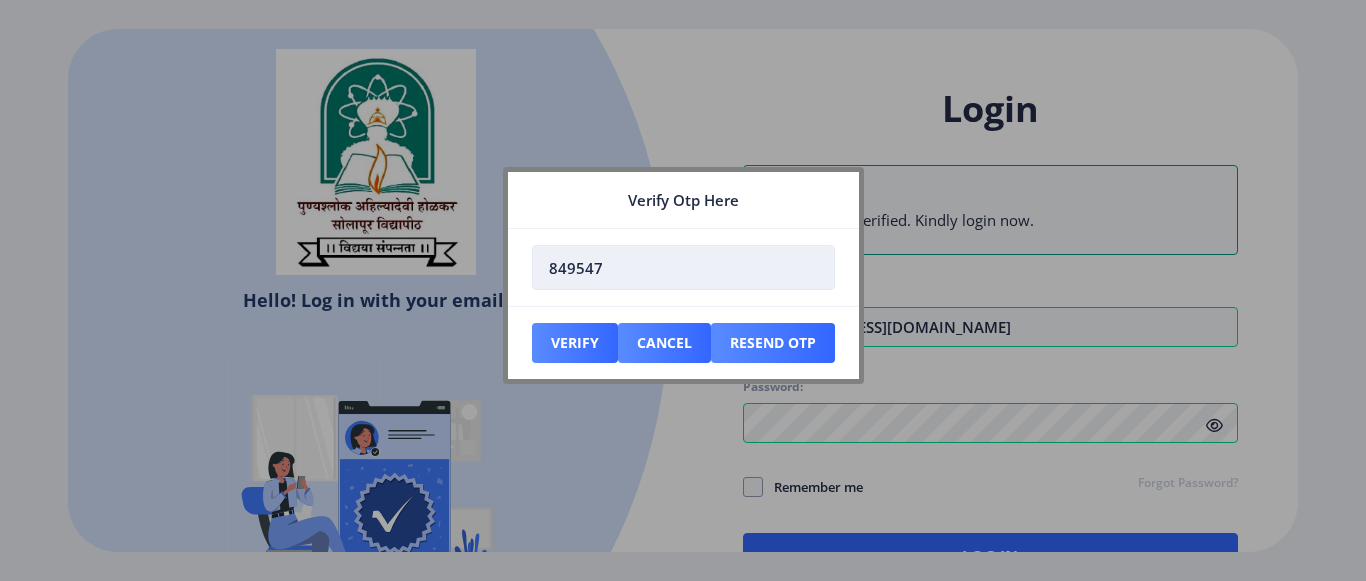 type on "849547" 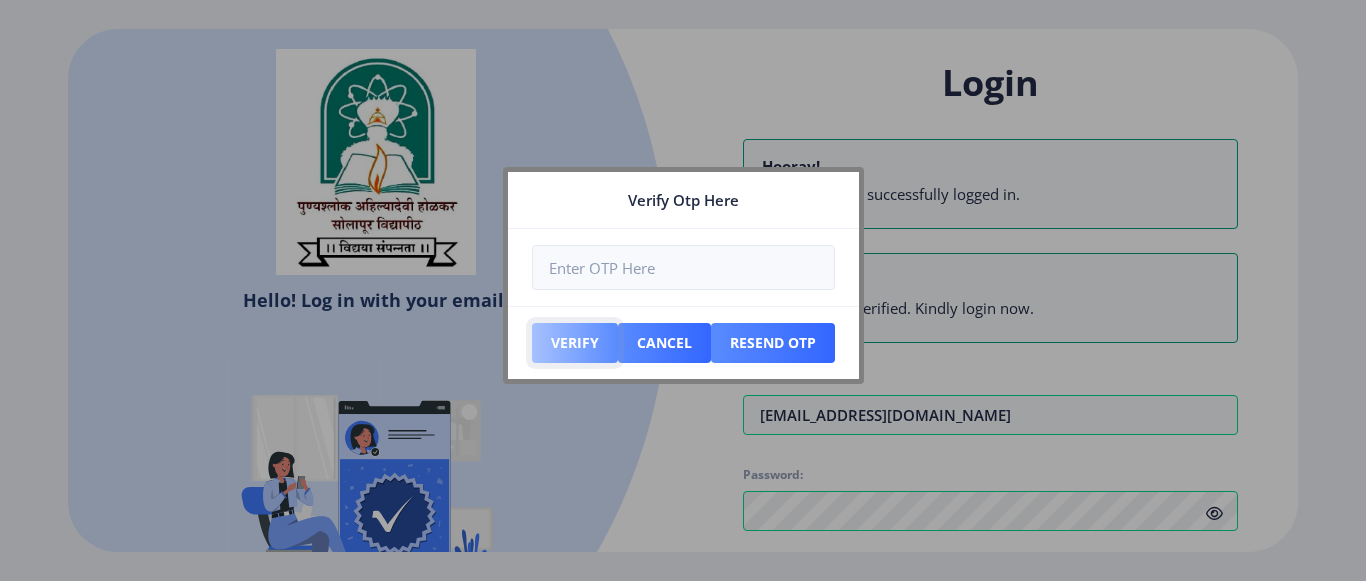 click on "Verify" at bounding box center [575, 343] 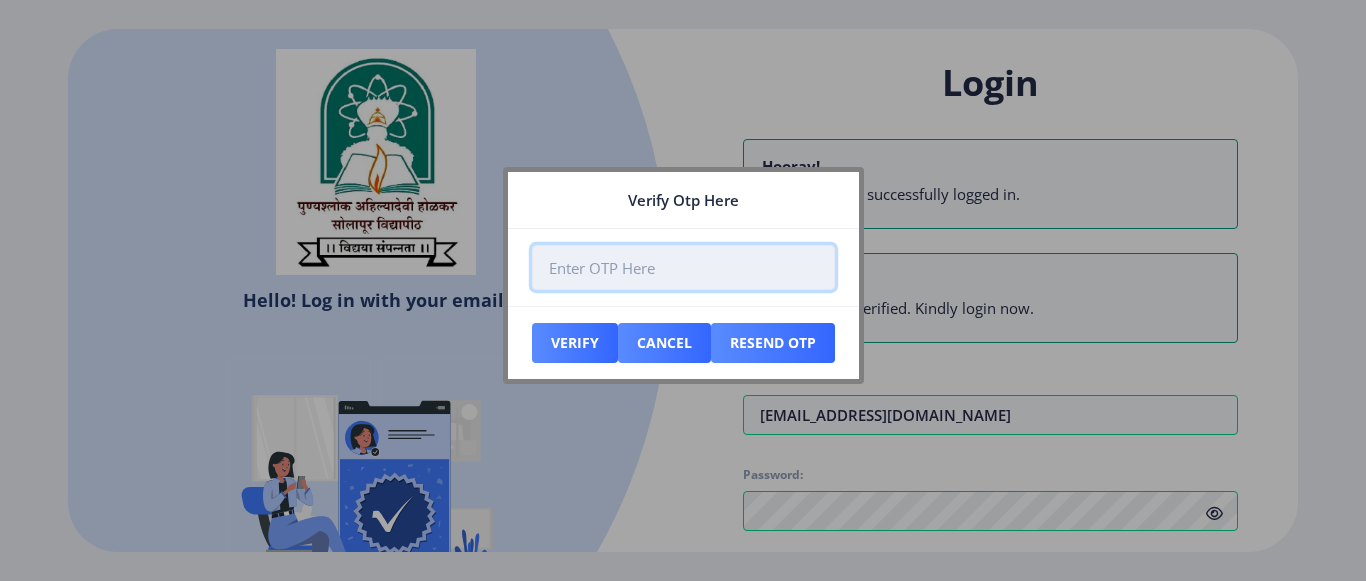 click at bounding box center [683, 267] 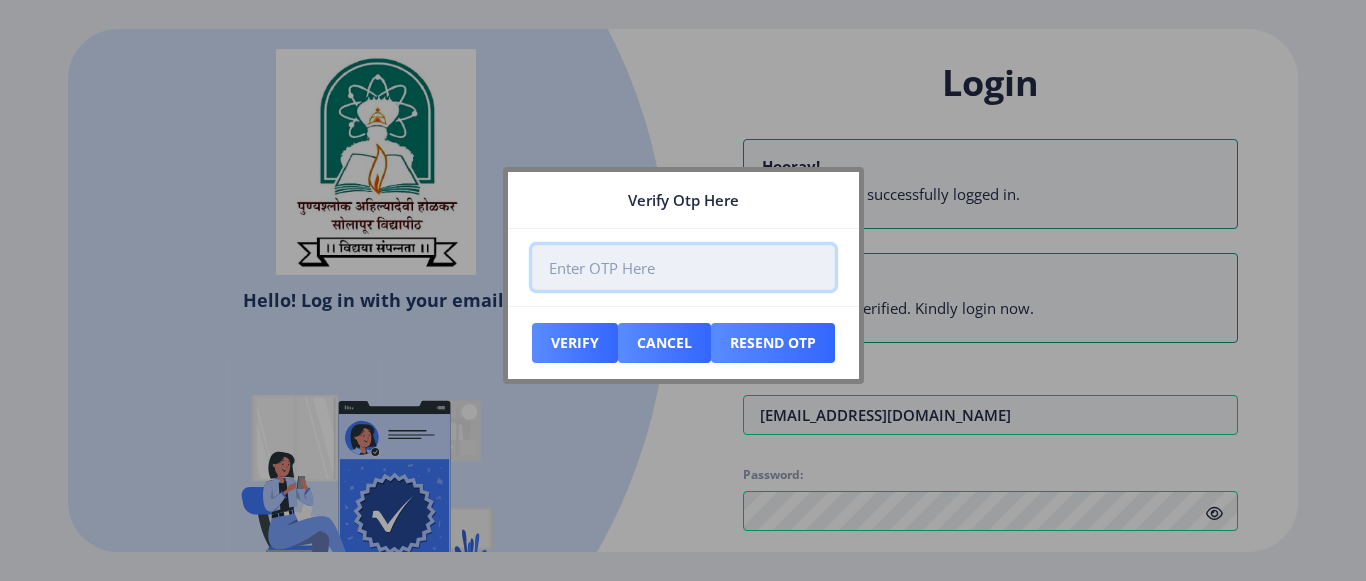 type on "4" 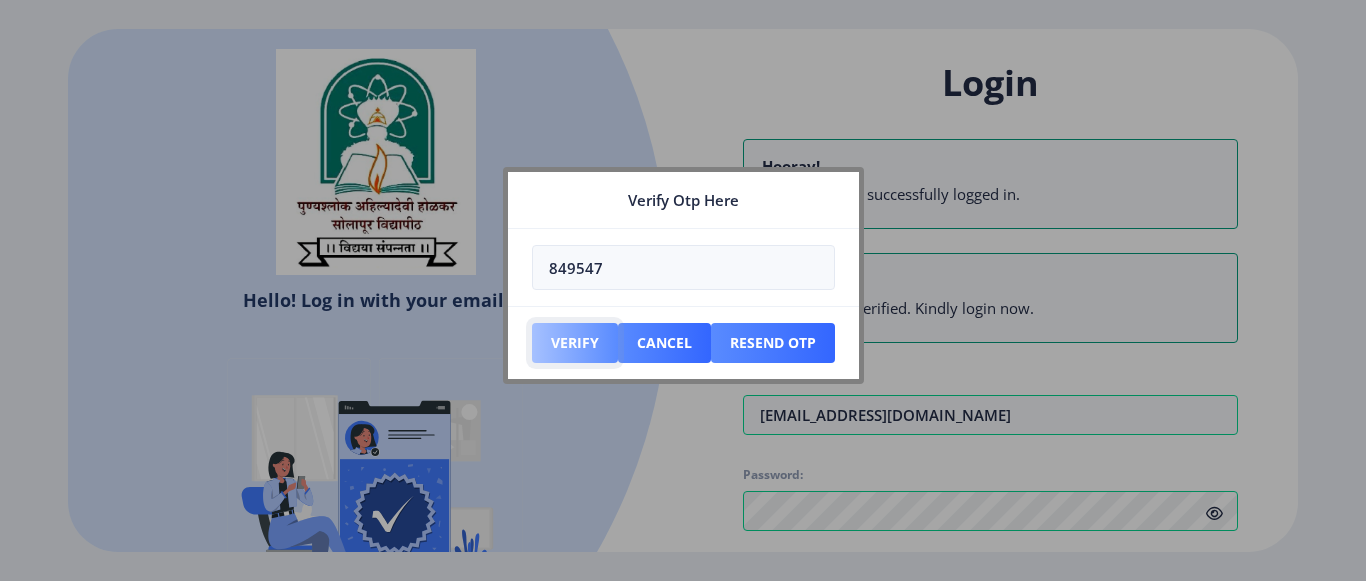 click on "Verify" at bounding box center [575, 343] 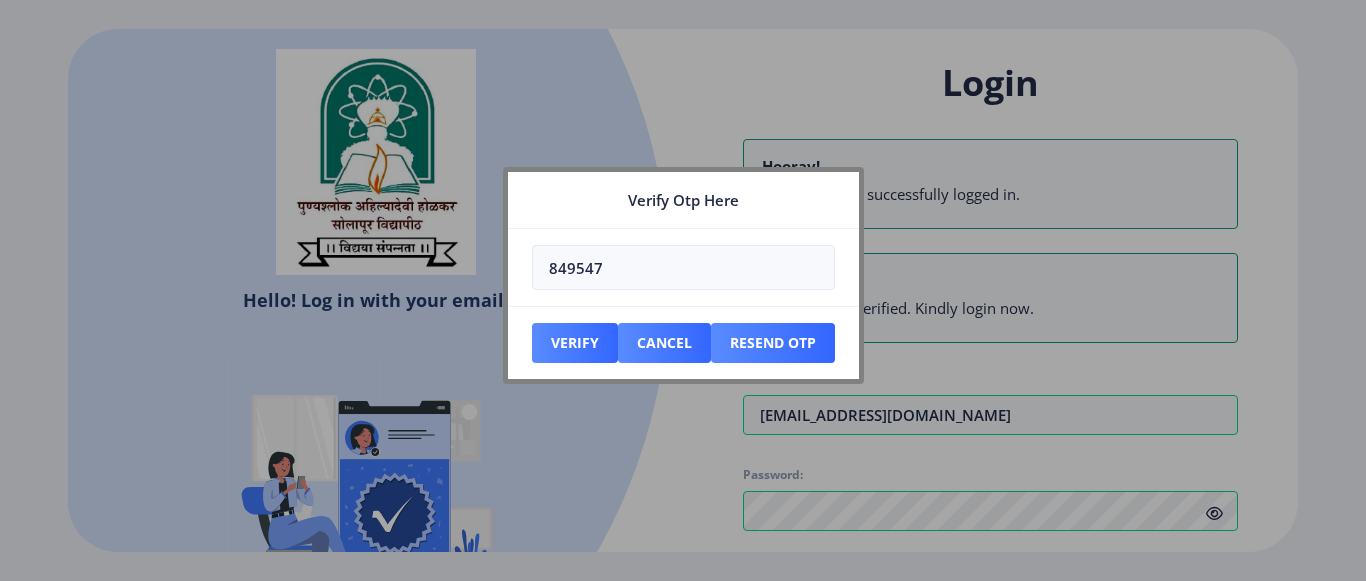 click on "Verify Cancel Resend Otp" 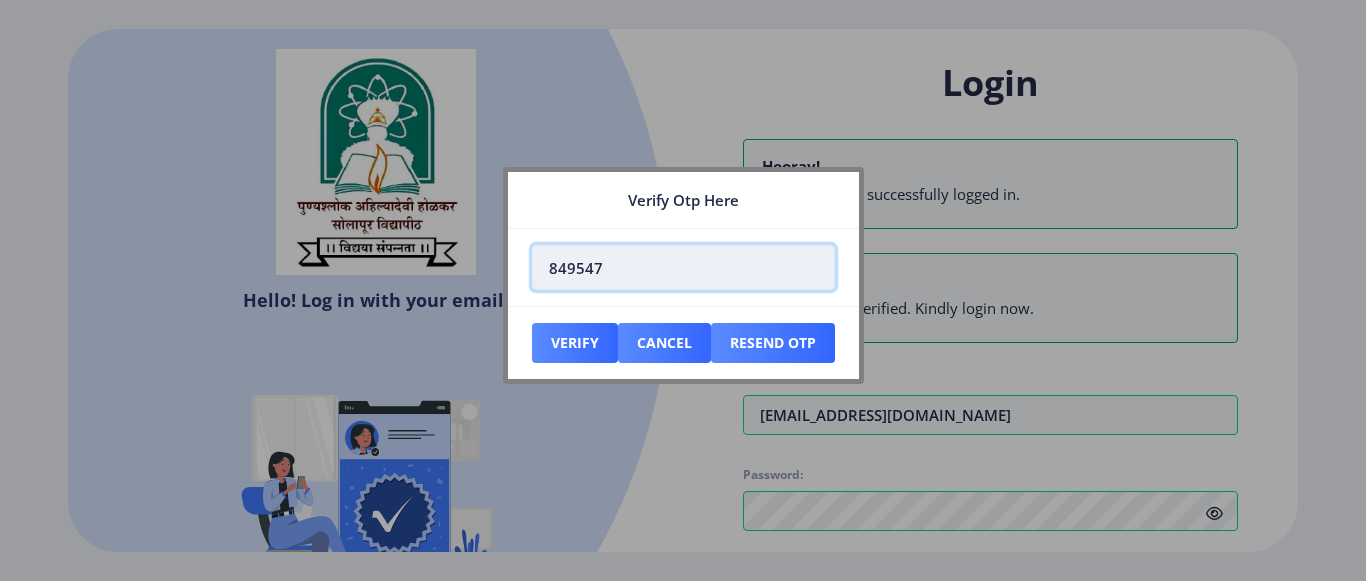 click on "849547" at bounding box center (683, 267) 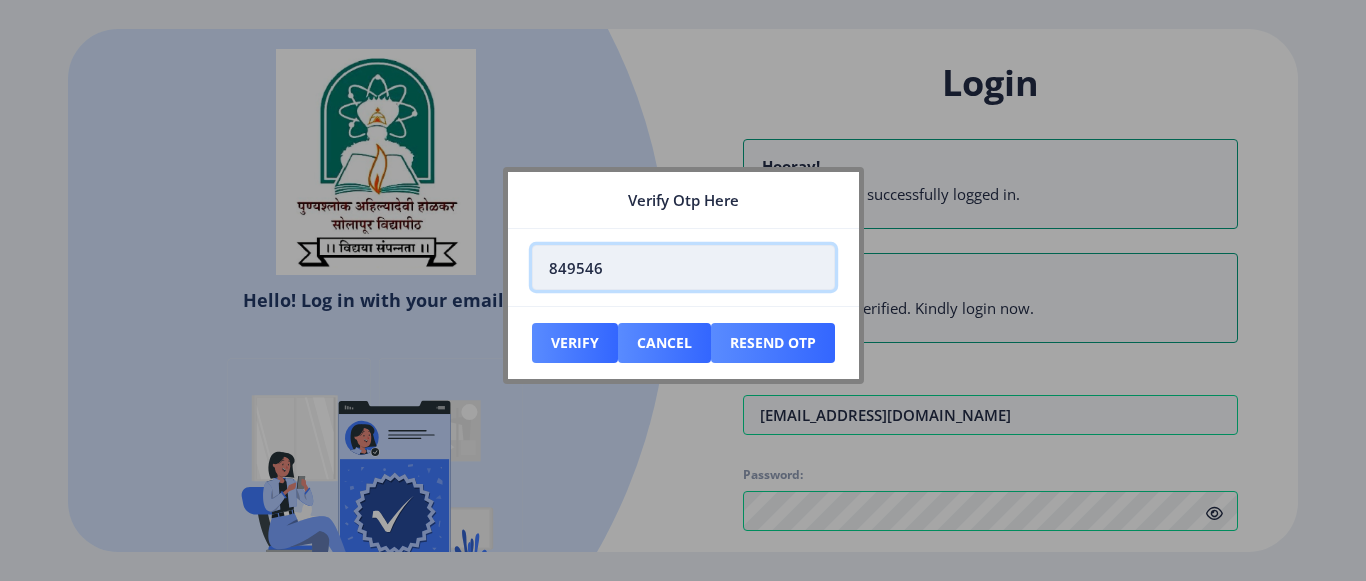 click on "849546" at bounding box center [683, 267] 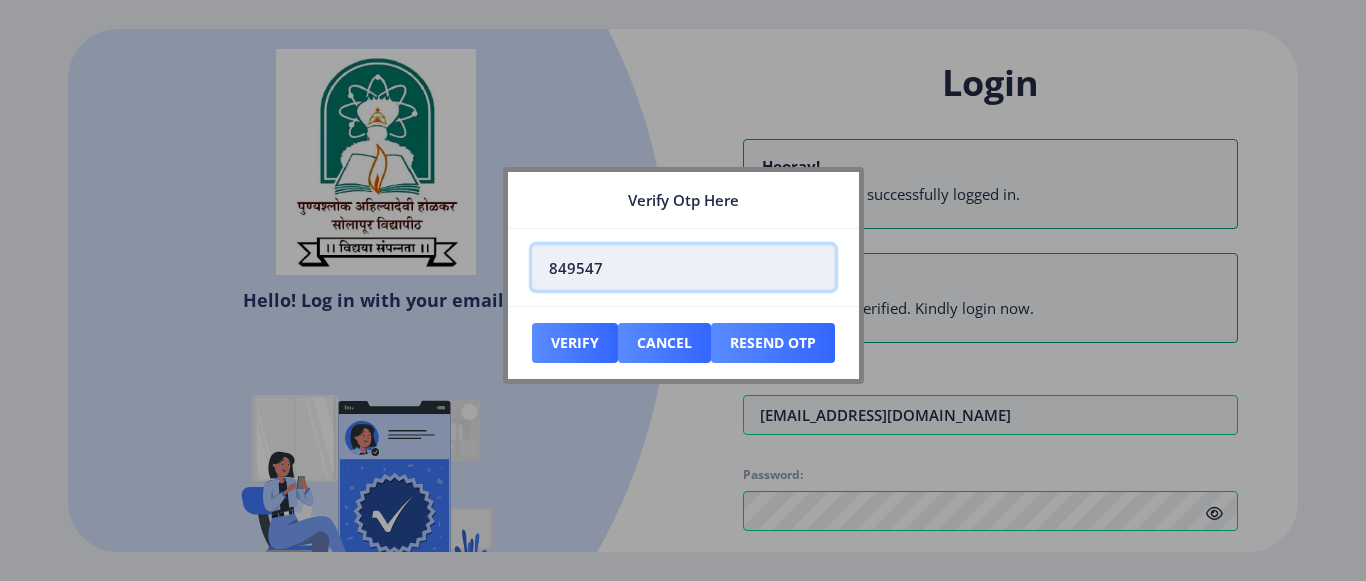 type on "849547" 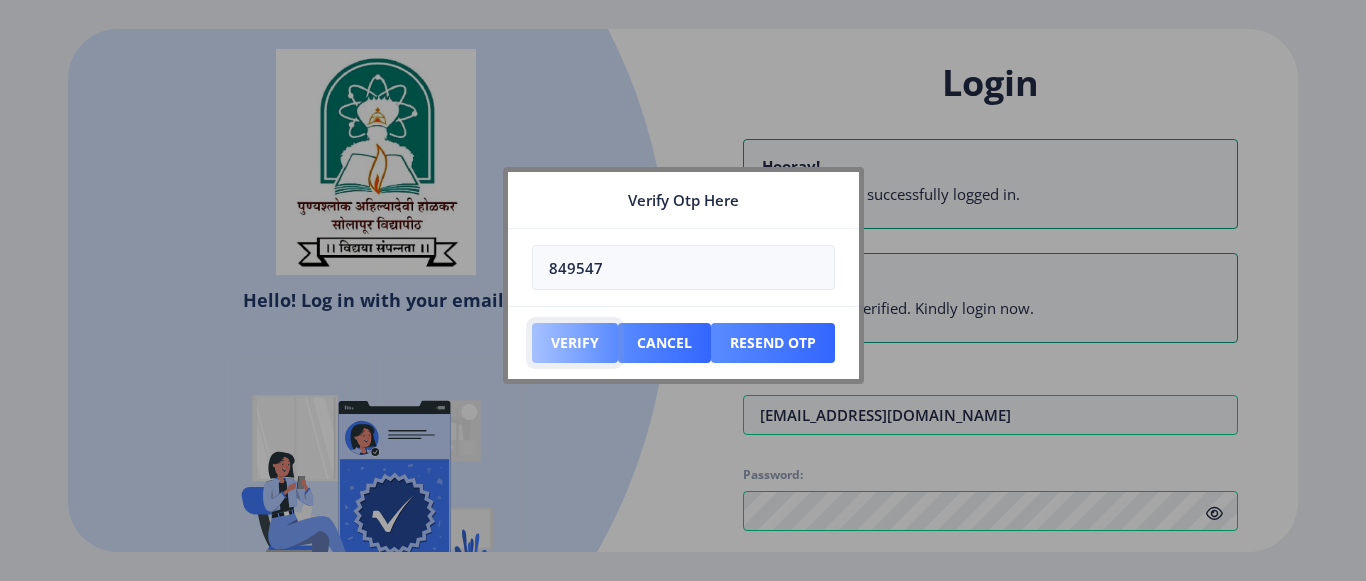 drag, startPoint x: 613, startPoint y: 329, endPoint x: 593, endPoint y: 344, distance: 25 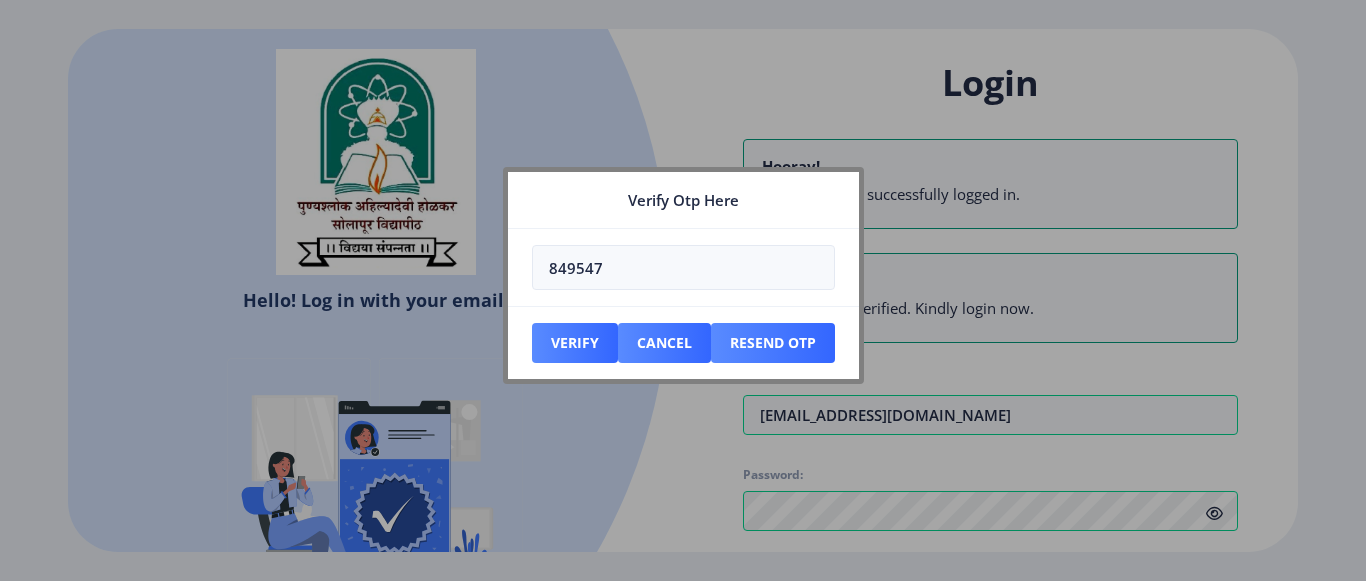 click on "Verify Cancel Resend Otp" 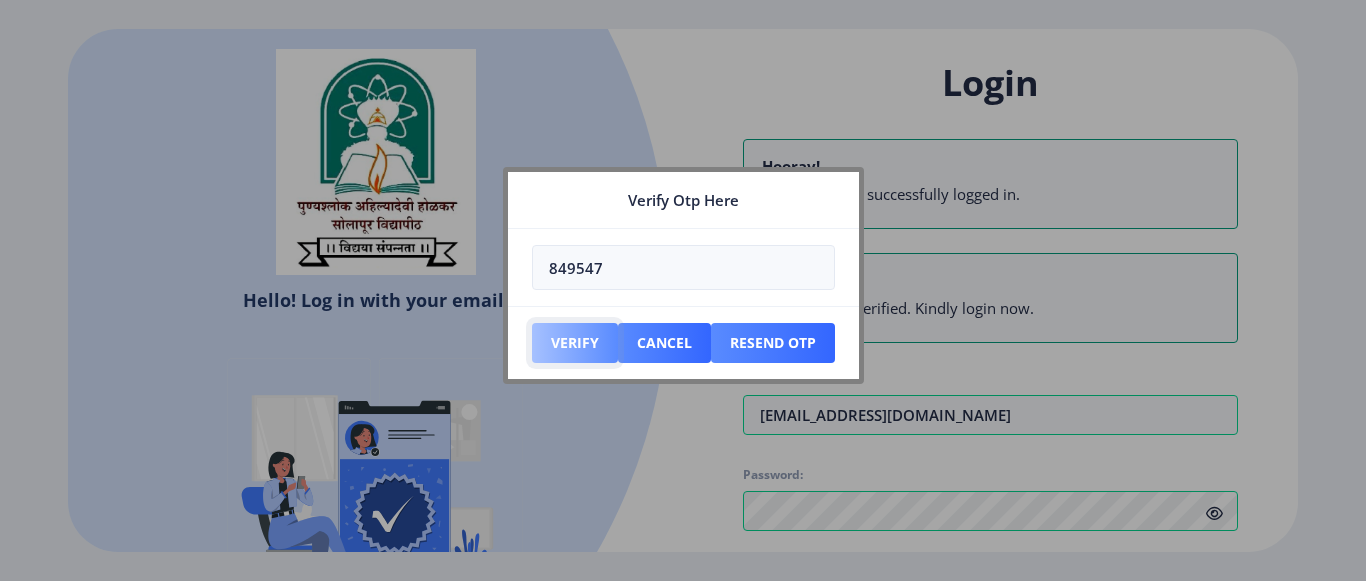 click on "Verify" at bounding box center (575, 343) 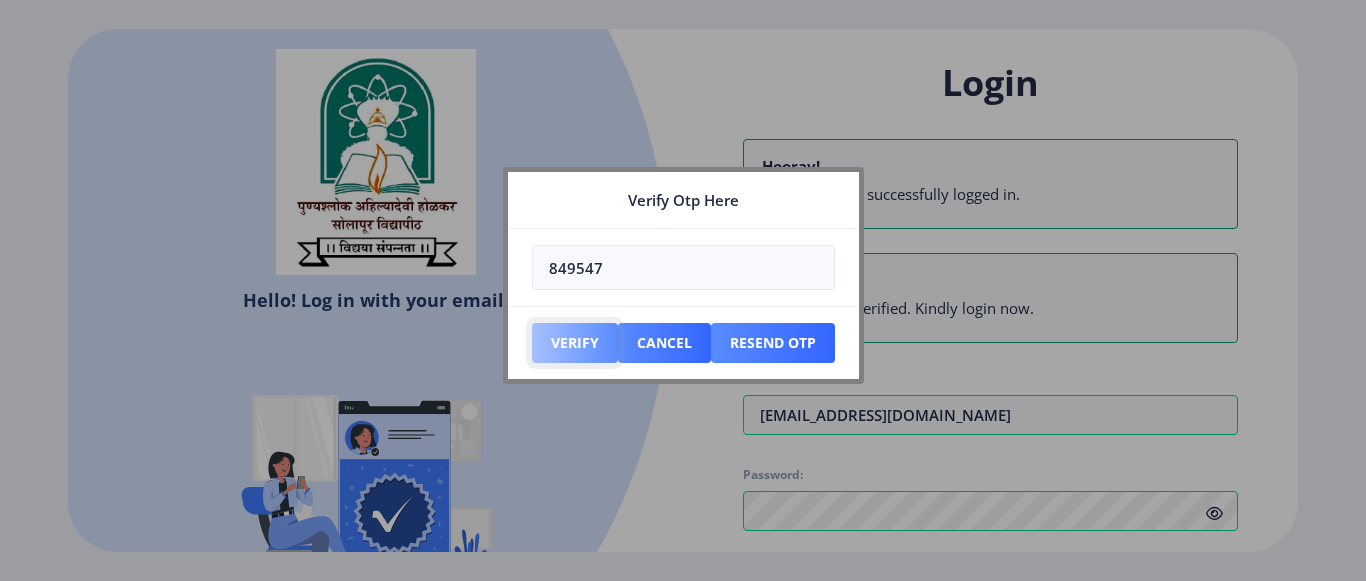 click on "Verify" at bounding box center (575, 343) 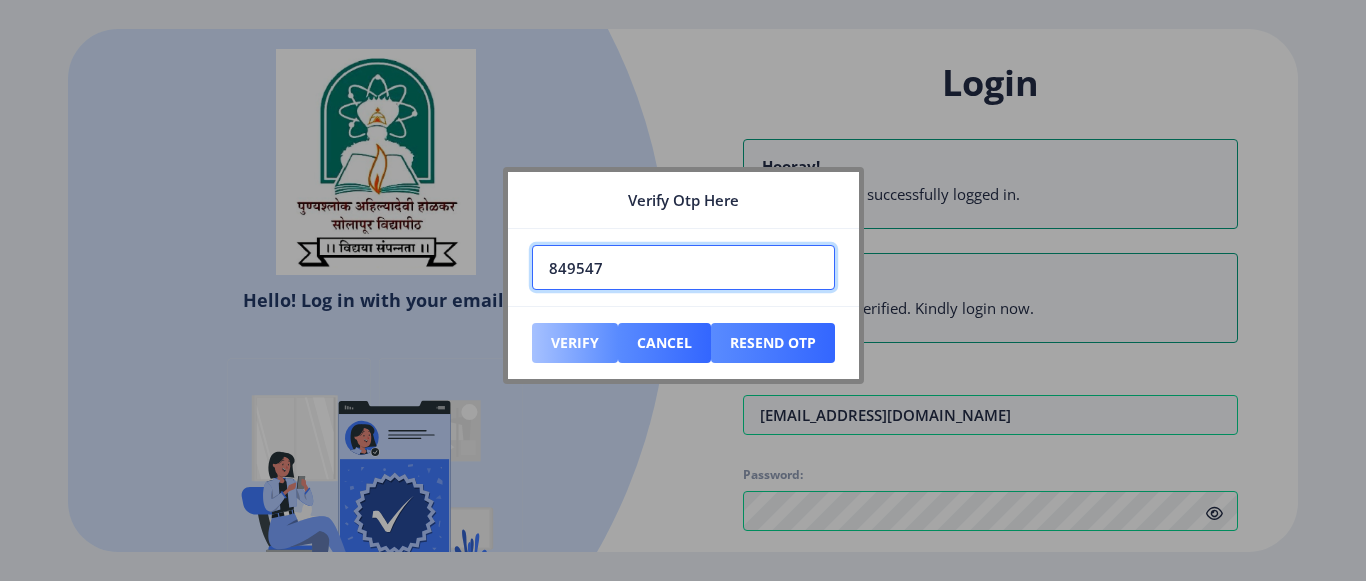 drag, startPoint x: 605, startPoint y: 272, endPoint x: 589, endPoint y: 335, distance: 65 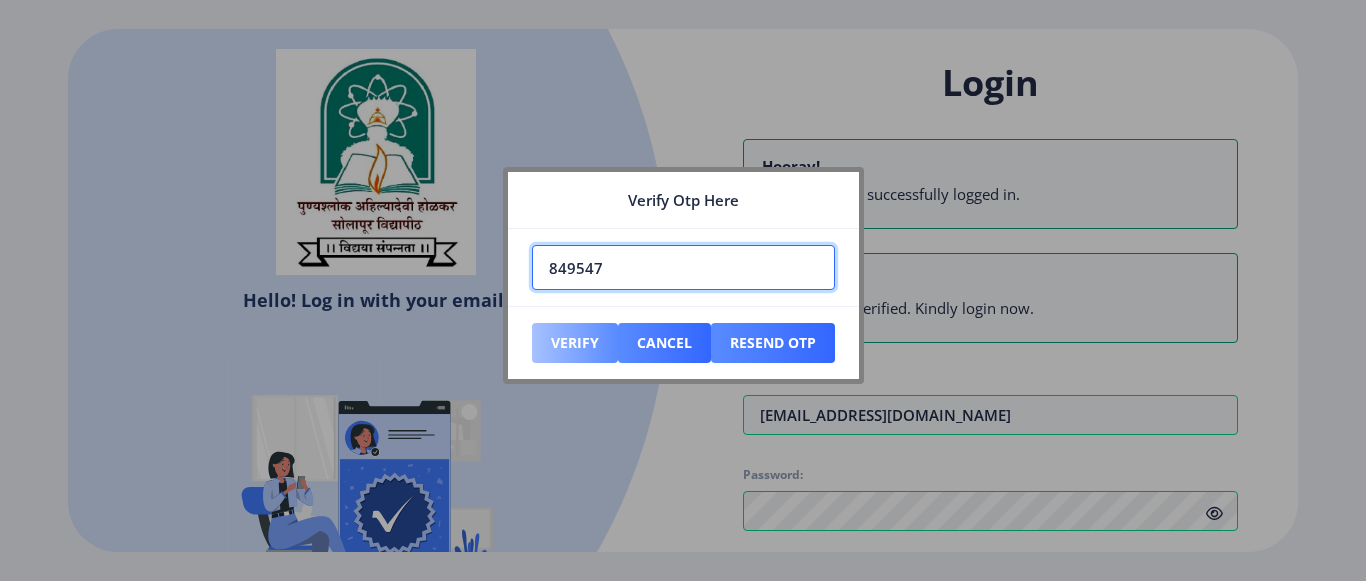 click on "849547" 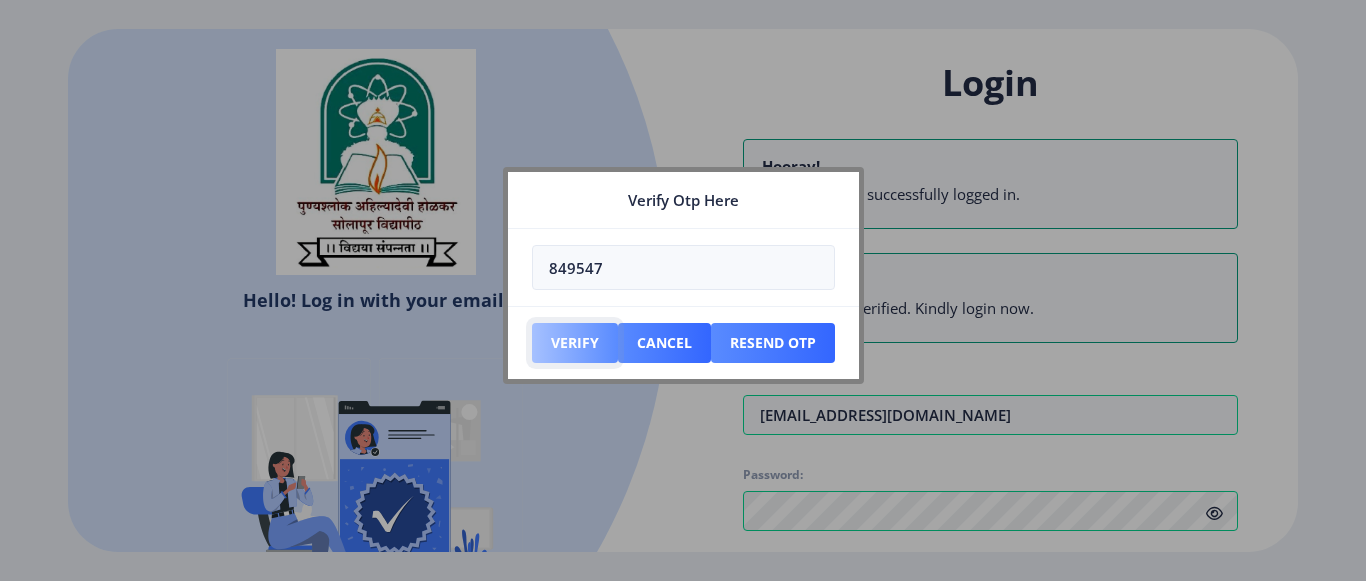 click on "Verify" at bounding box center [575, 343] 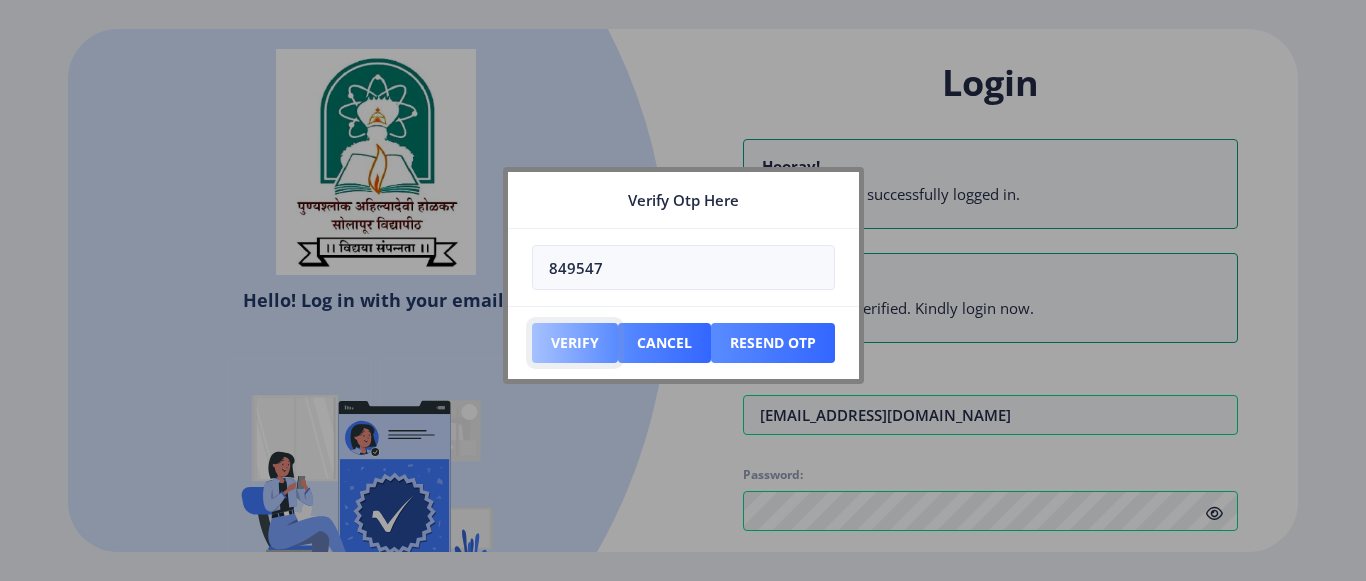 click on "Verify" at bounding box center [575, 343] 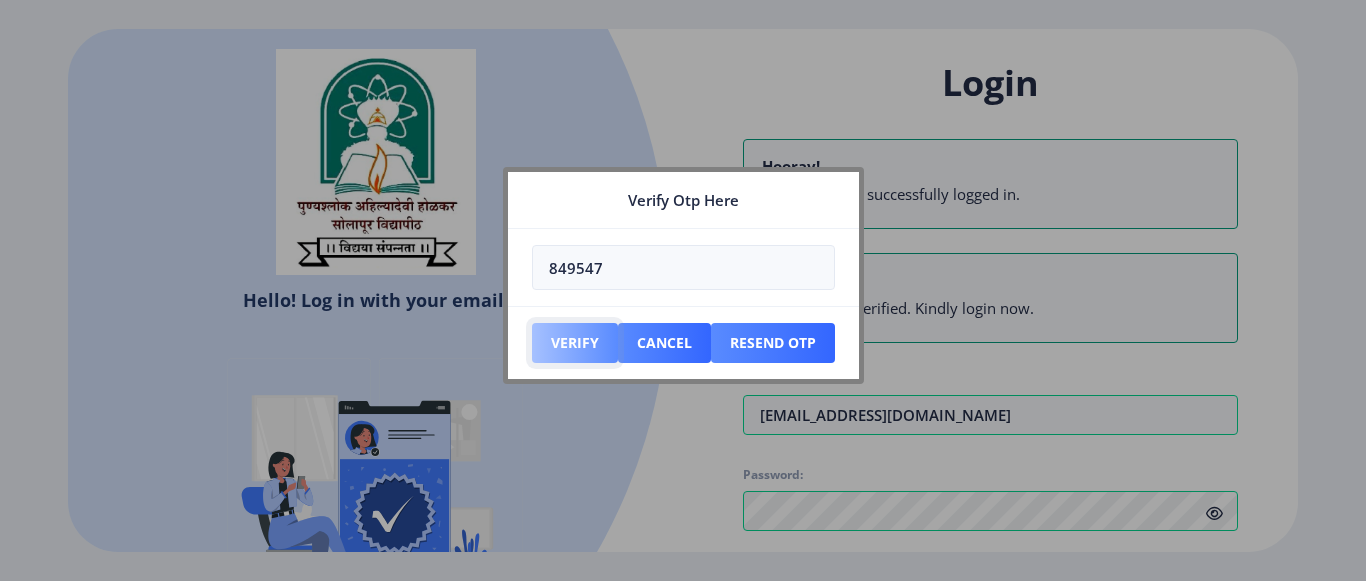 click on "Verify" at bounding box center [575, 343] 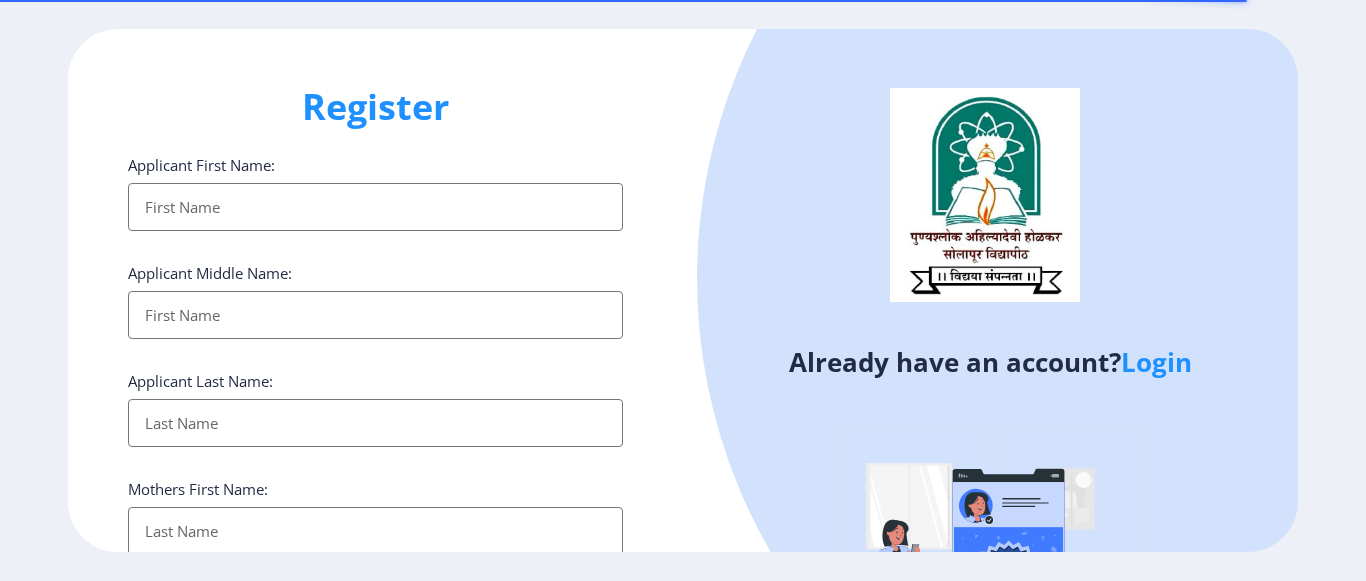 select 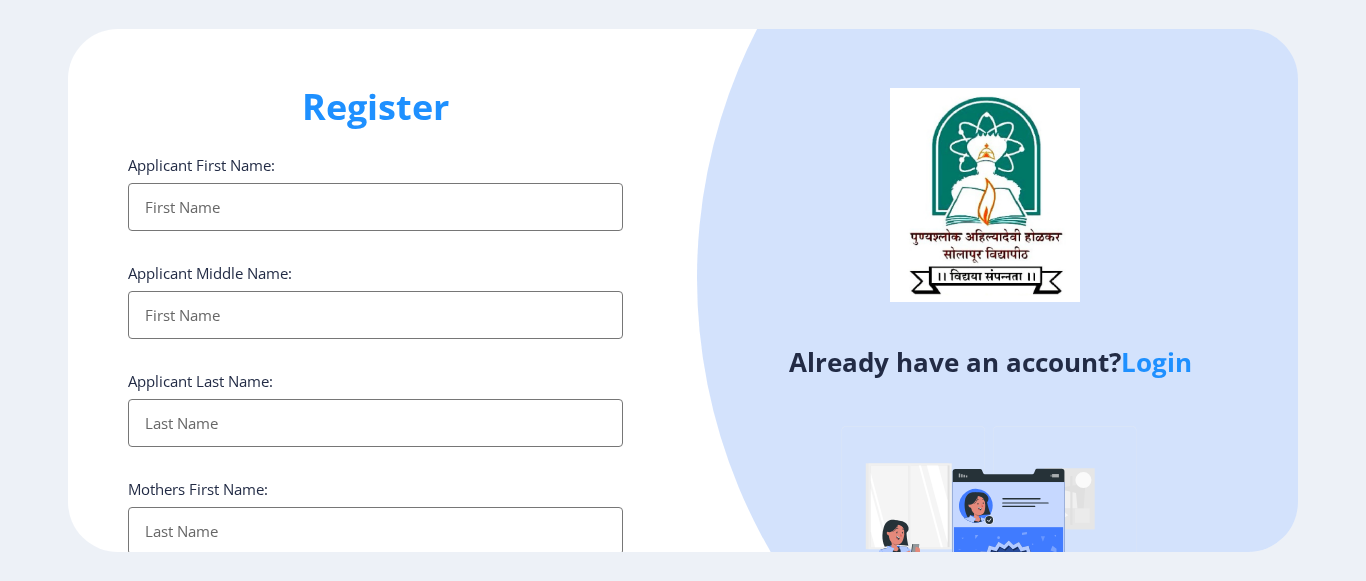 click on "Applicant First Name: Applicant Middle Name: Applicant Last Name: Mothers First Name: Applicant Full Name : (As on marksheet) Aadhar Number :  Gender: Select Gender [DEMOGRAPHIC_DATA] [DEMOGRAPHIC_DATA] Other  Country Code and Mobile number  *  +91 [GEOGRAPHIC_DATA] ([GEOGRAPHIC_DATA]) +91 [GEOGRAPHIC_DATA] (‫[GEOGRAPHIC_DATA]‬‎) +93 [GEOGRAPHIC_DATA] ([GEOGRAPHIC_DATA]) +355 [GEOGRAPHIC_DATA] (‫[GEOGRAPHIC_DATA]‬‎) +213 [US_STATE] +1 [GEOGRAPHIC_DATA] +376 [GEOGRAPHIC_DATA] +244 [GEOGRAPHIC_DATA] +1 [GEOGRAPHIC_DATA] +1 [GEOGRAPHIC_DATA] +54 [GEOGRAPHIC_DATA] ([GEOGRAPHIC_DATA]) +374 [GEOGRAPHIC_DATA] +297 [GEOGRAPHIC_DATA] +61 [GEOGRAPHIC_DATA] ([GEOGRAPHIC_DATA]) +43 [GEOGRAPHIC_DATA] ([GEOGRAPHIC_DATA]) +994 [GEOGRAPHIC_DATA] +1 [GEOGRAPHIC_DATA] ([GEOGRAPHIC_DATA][GEOGRAPHIC_DATA]‬‎) +973 [GEOGRAPHIC_DATA] ([GEOGRAPHIC_DATA]) +880 [GEOGRAPHIC_DATA] +1 [GEOGRAPHIC_DATA] ([GEOGRAPHIC_DATA]) +375 [GEOGRAPHIC_DATA] ([GEOGRAPHIC_DATA]) +32 [GEOGRAPHIC_DATA] +501 [GEOGRAPHIC_DATA] ([GEOGRAPHIC_DATA]) +229 [GEOGRAPHIC_DATA] +1 [GEOGRAPHIC_DATA] (འབྲུག) +975 [GEOGRAPHIC_DATA] +591 [GEOGRAPHIC_DATA] ([GEOGRAPHIC_DATA]) +387 [GEOGRAPHIC_DATA] +267 [GEOGRAPHIC_DATA] ([GEOGRAPHIC_DATA]) +55 [GEOGRAPHIC_DATA] +246 [GEOGRAPHIC_DATA] +1 [GEOGRAPHIC_DATA] +673 [GEOGRAPHIC_DATA] ([GEOGRAPHIC_DATA]) +359 +226 +1" 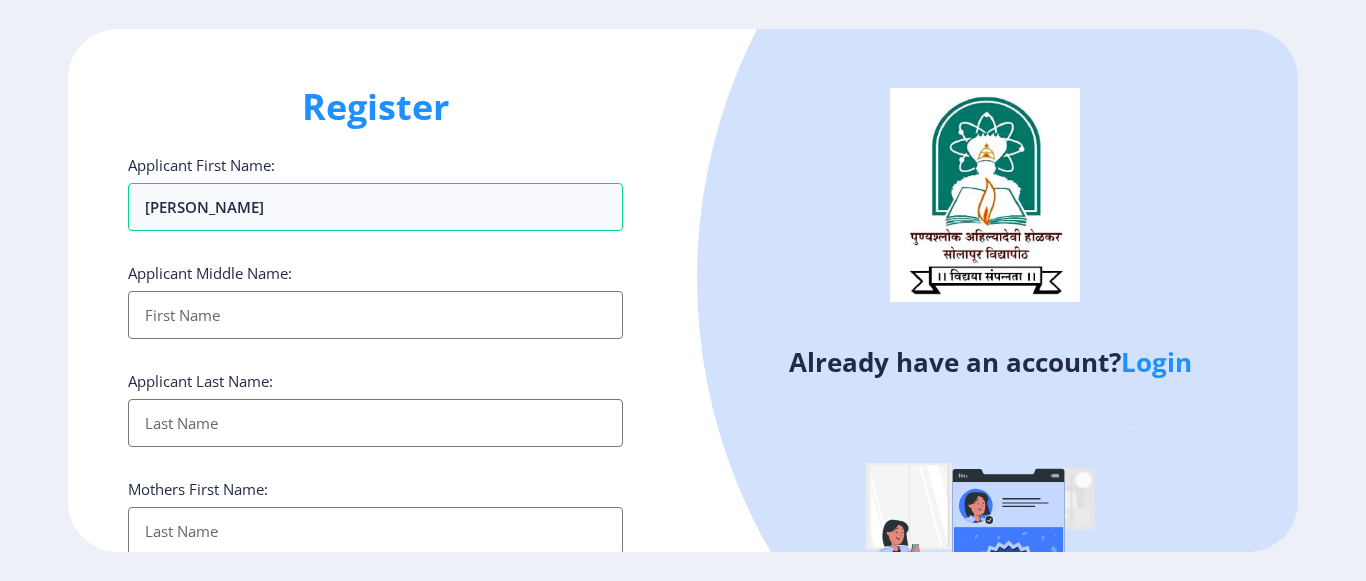 click on "Applicant First Name:" at bounding box center (375, 315) 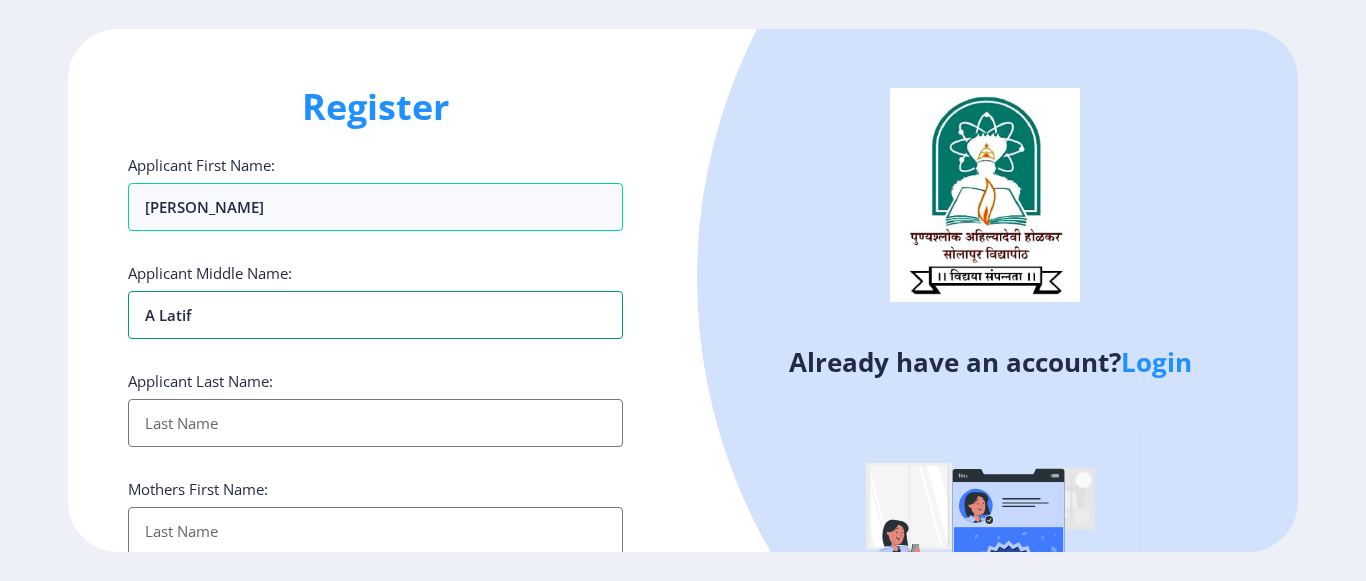 type on "A Latif" 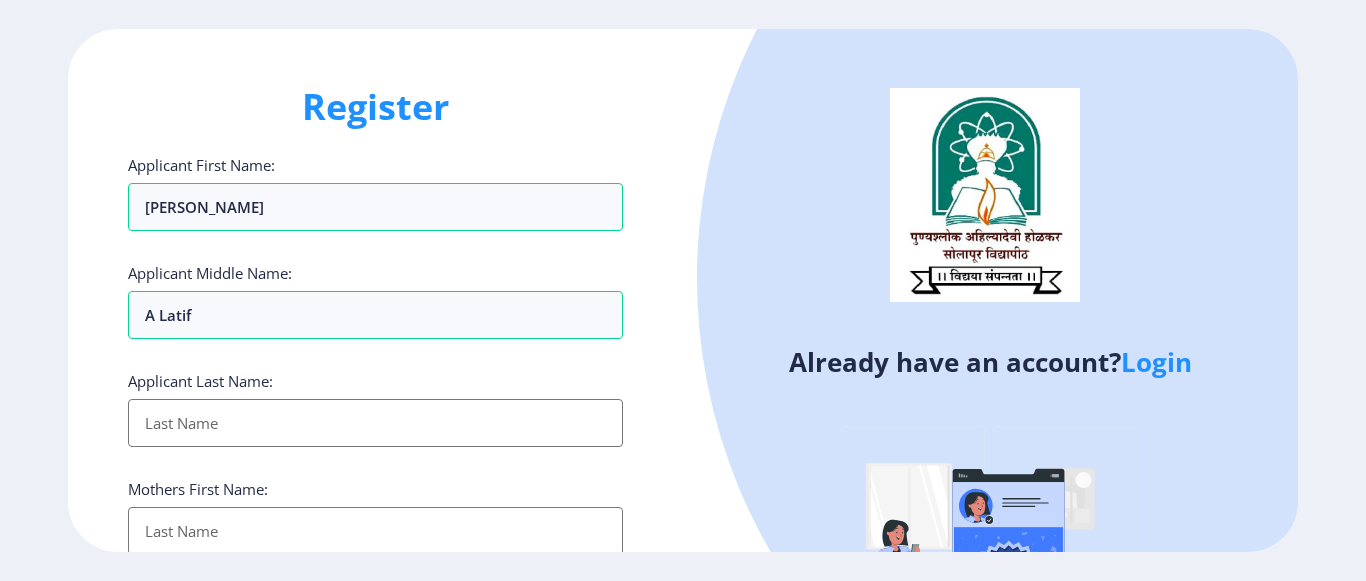 click on "Applicant First Name:" at bounding box center (375, 423) 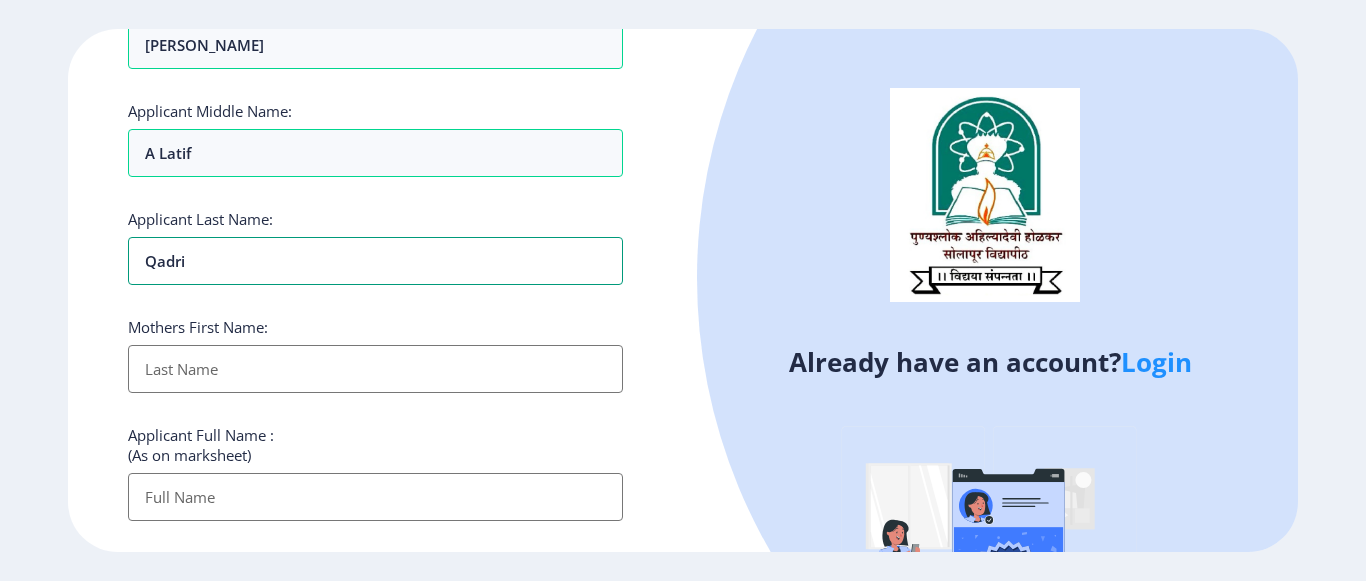 scroll, scrollTop: 200, scrollLeft: 0, axis: vertical 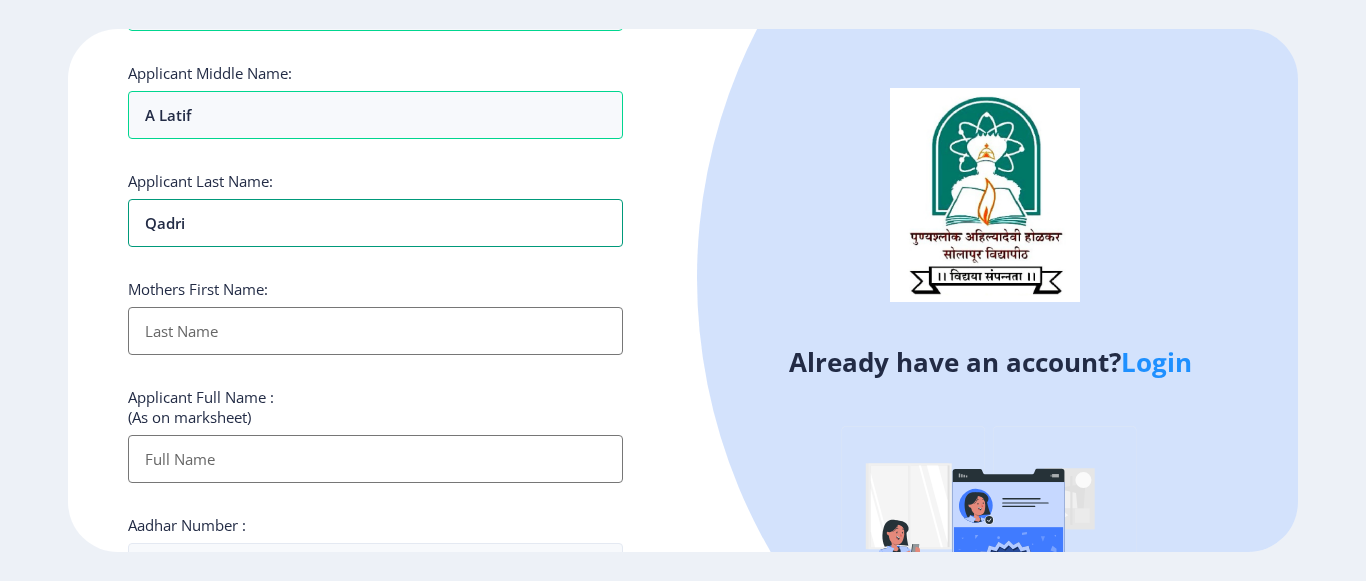 type on "Qadri" 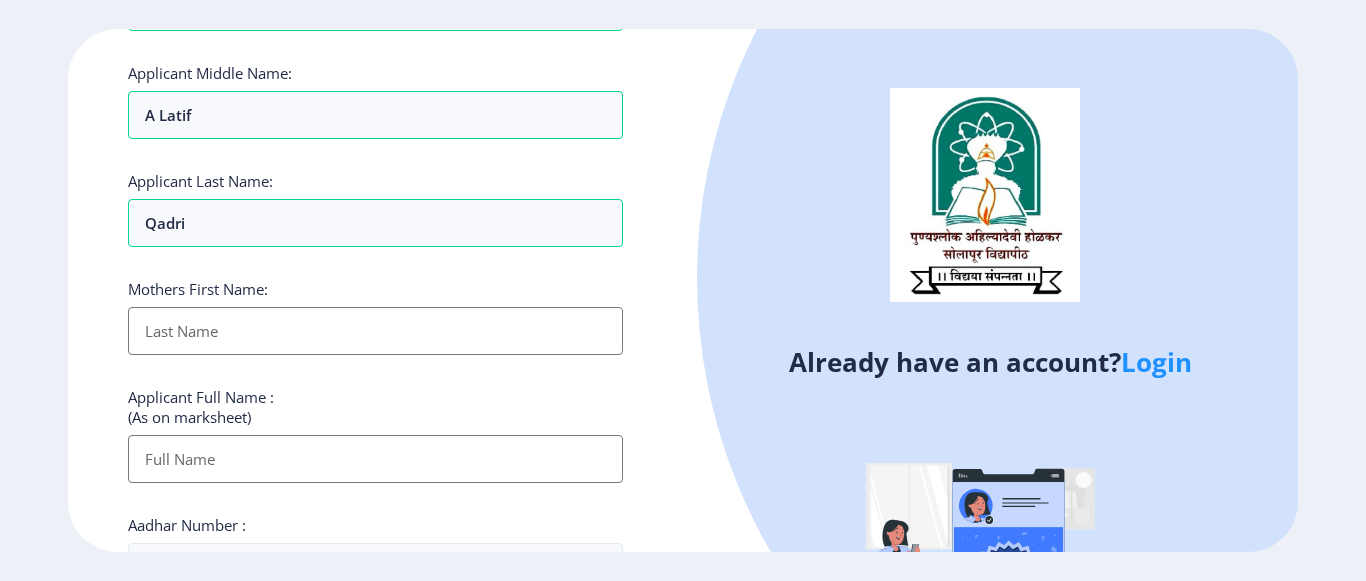 click on "Applicant First Name:" at bounding box center (375, 331) 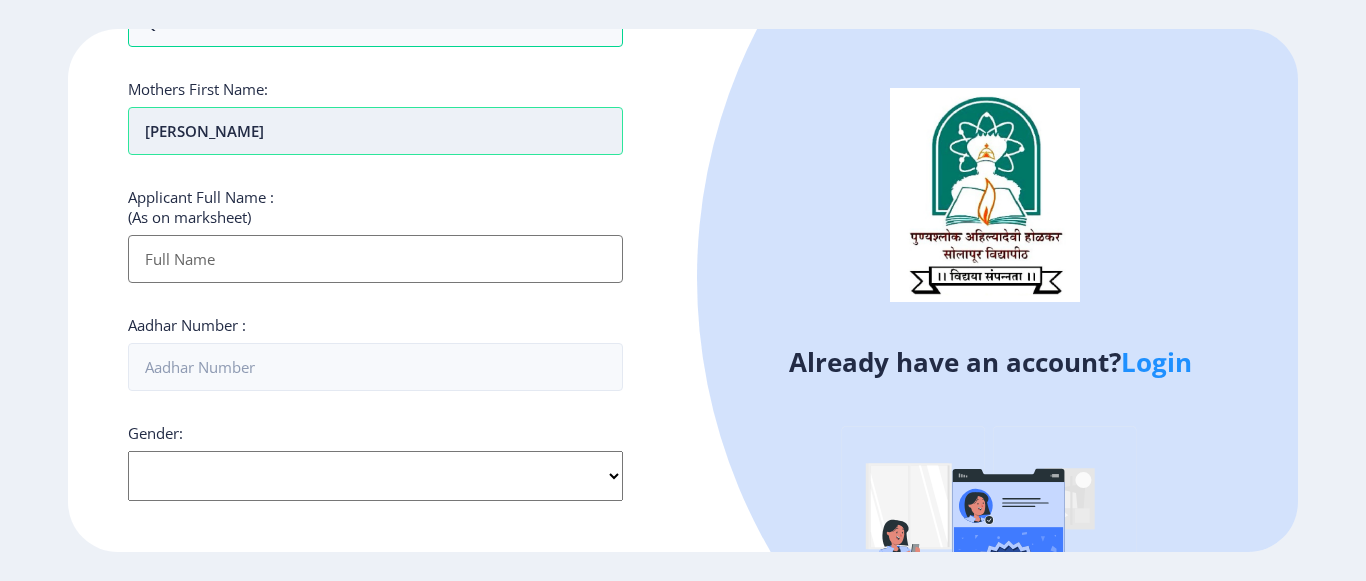 scroll, scrollTop: 500, scrollLeft: 0, axis: vertical 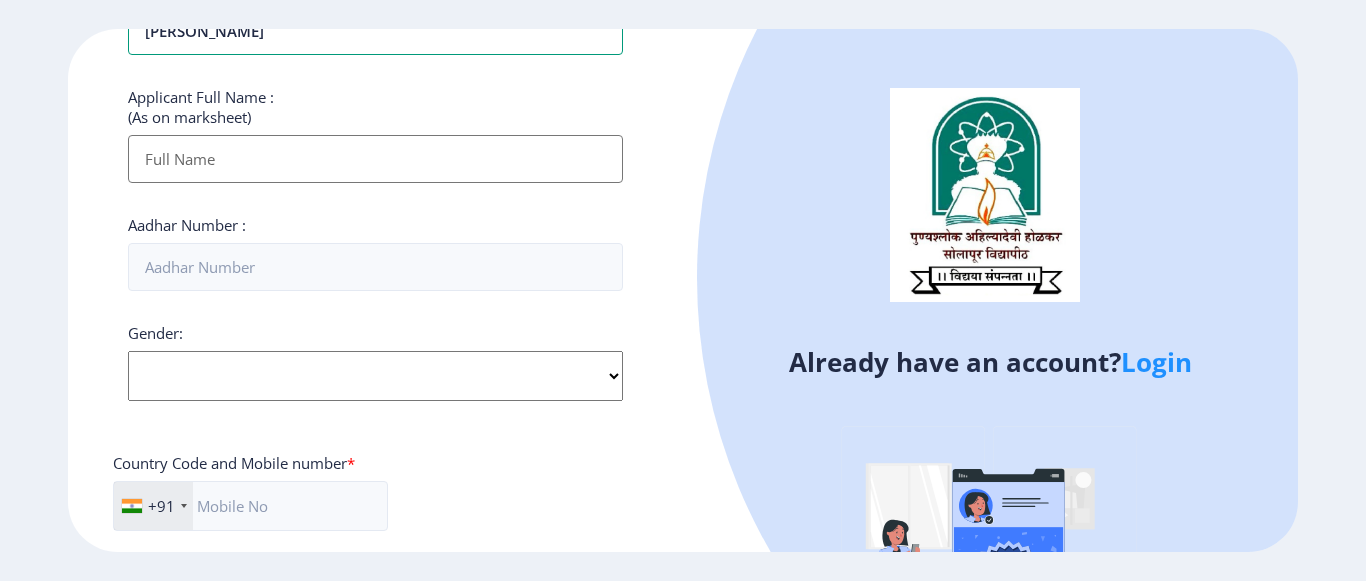 type on "[PERSON_NAME]" 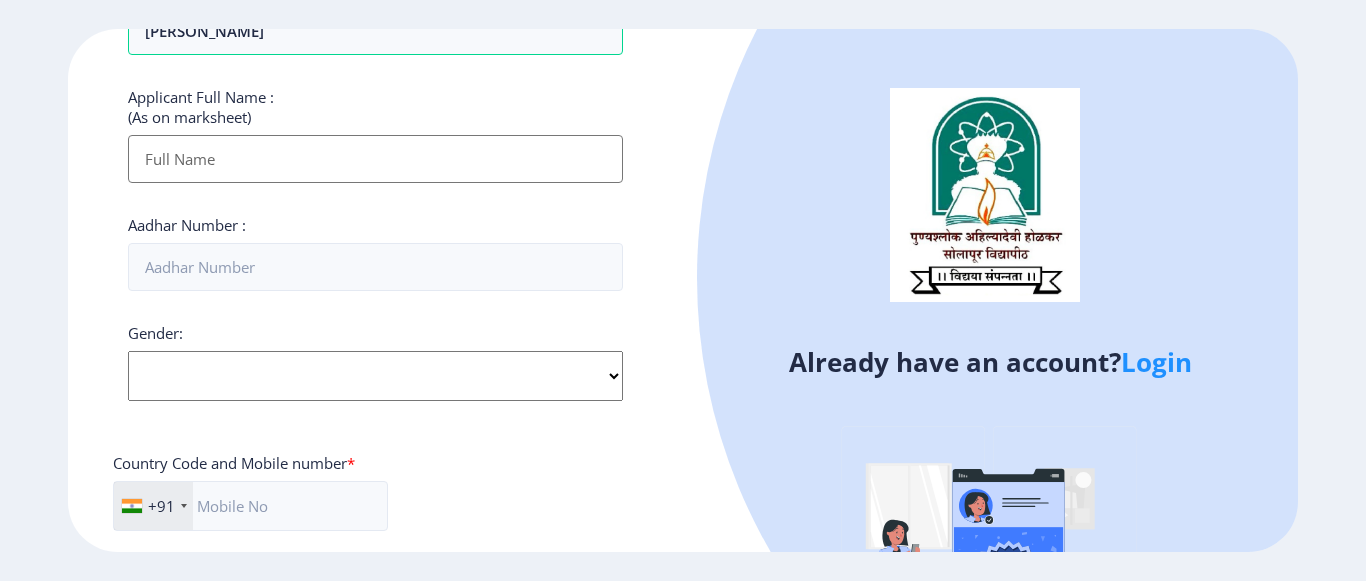 click on "Applicant First Name:" at bounding box center (375, 159) 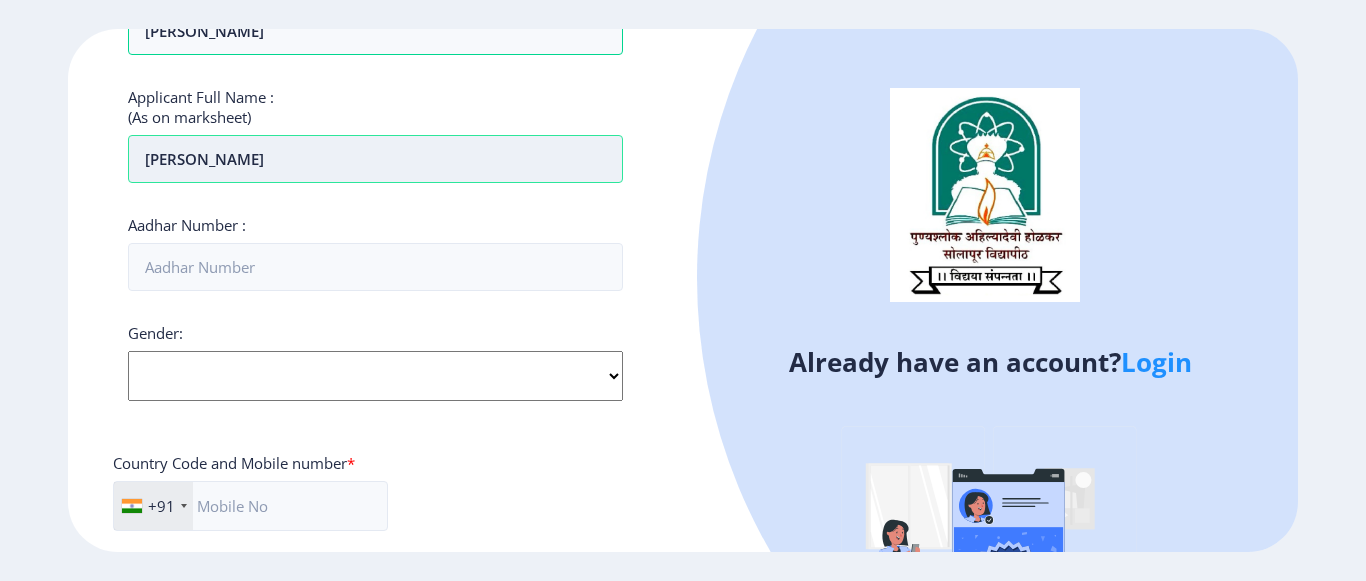 click on "[PERSON_NAME]" at bounding box center (375, 159) 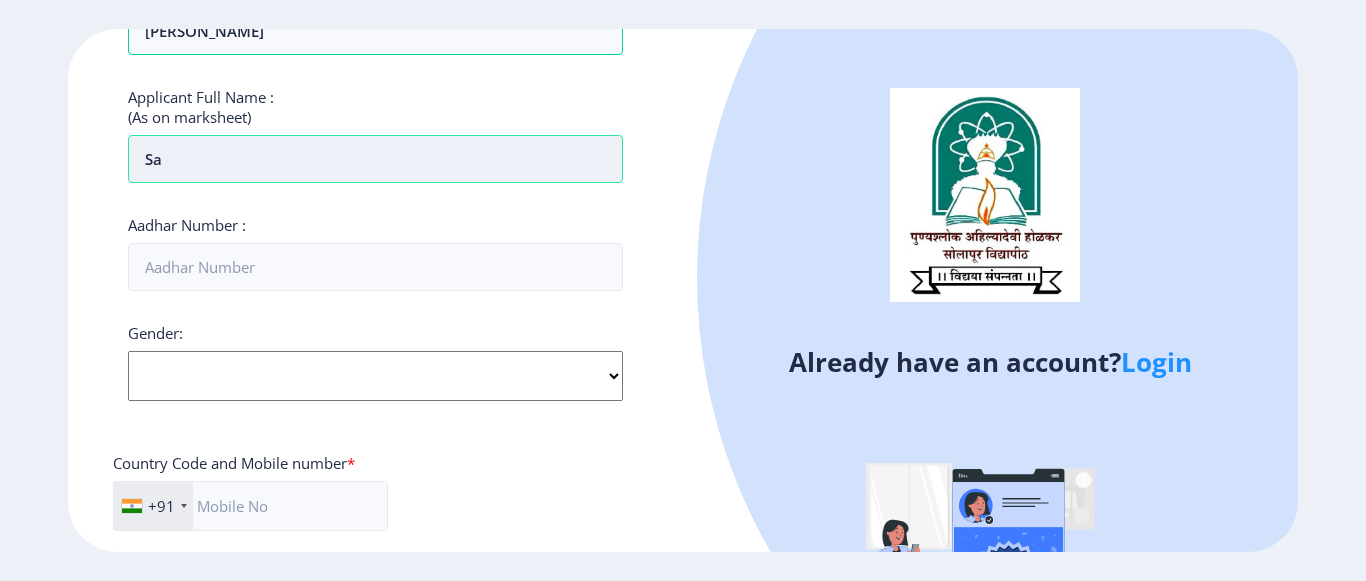 type on "S" 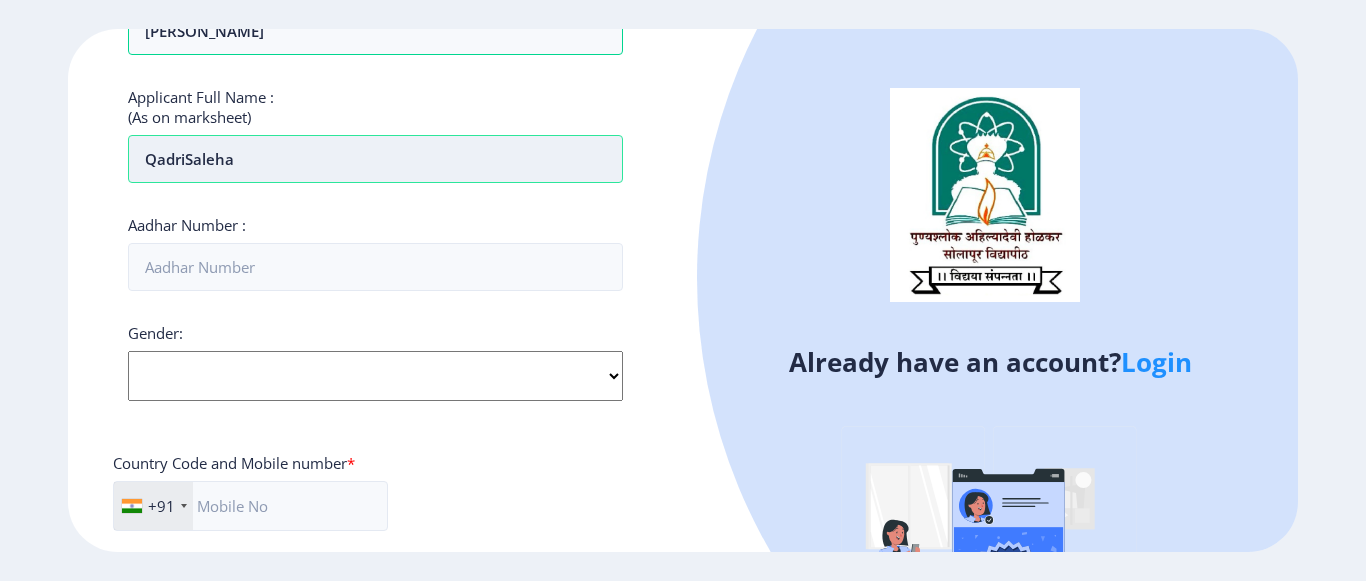 click on "QadriSaleha" at bounding box center [375, 159] 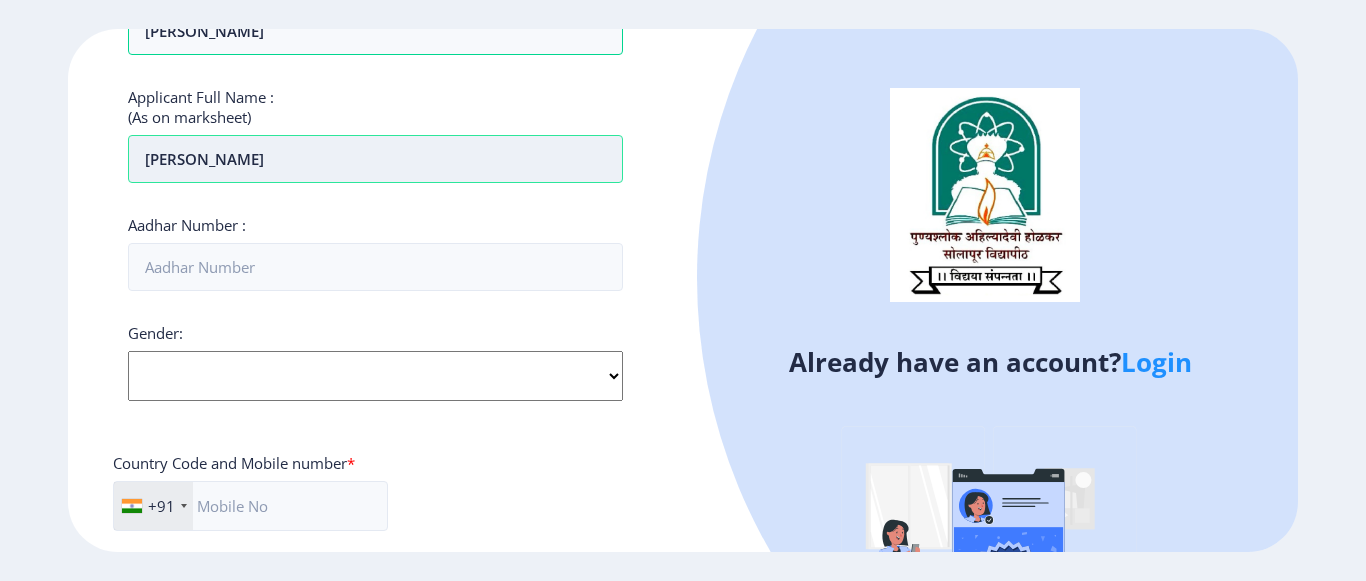 click on "[PERSON_NAME]" at bounding box center [375, 159] 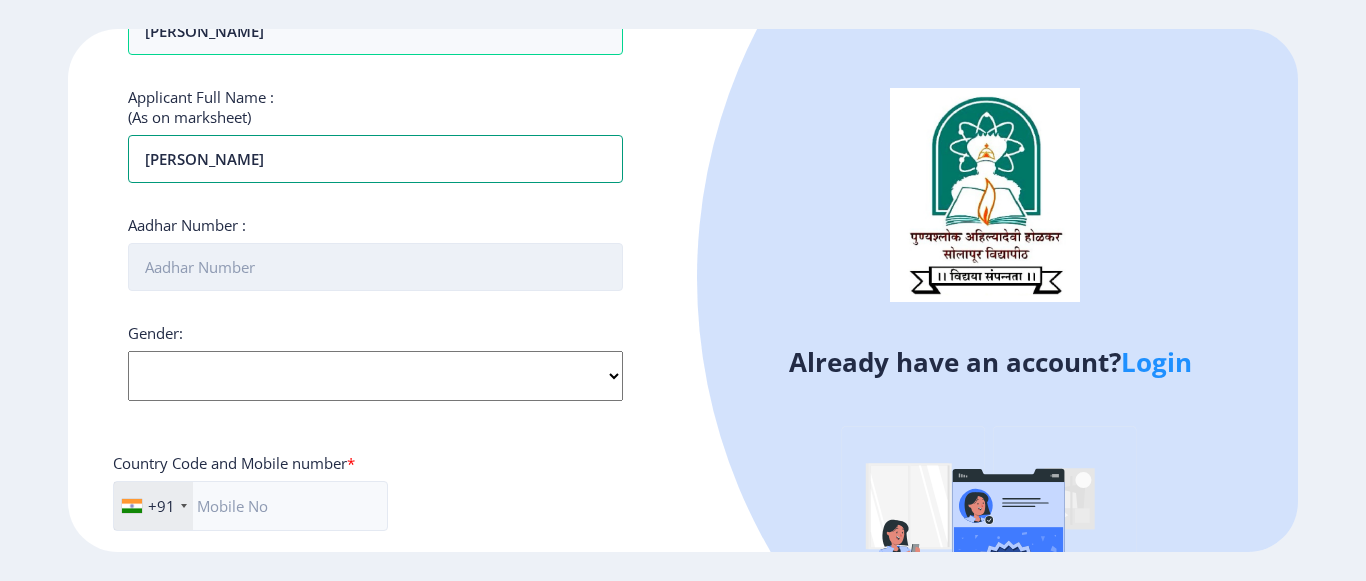 type on "[PERSON_NAME]" 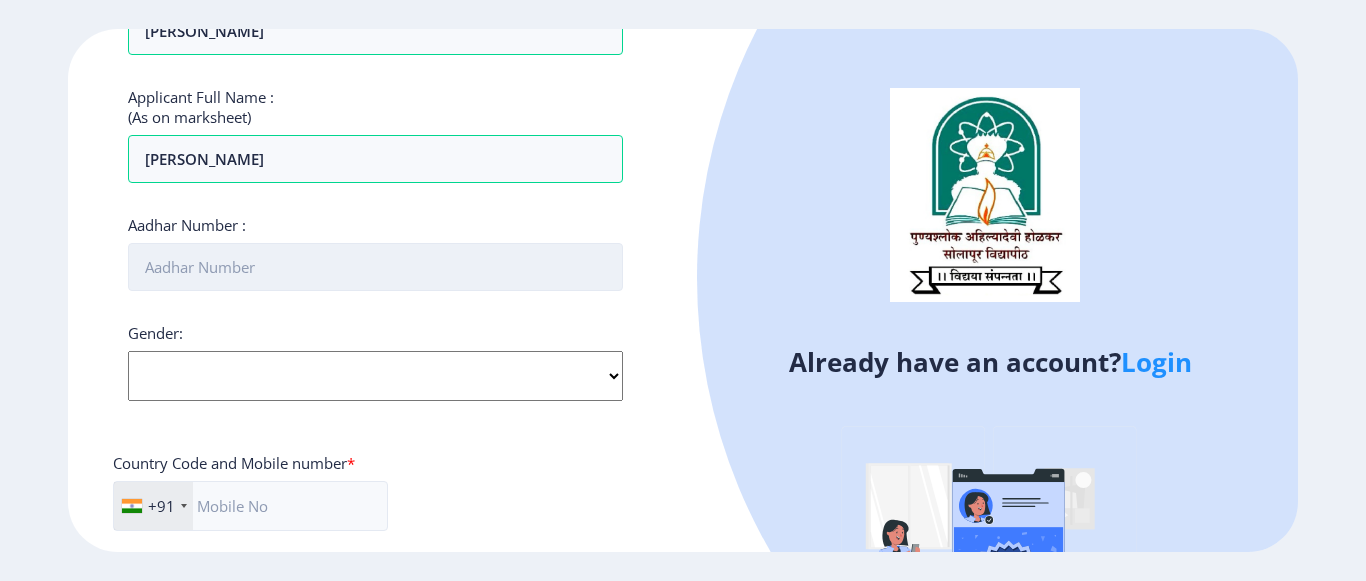 click on "Aadhar Number :" at bounding box center (375, 267) 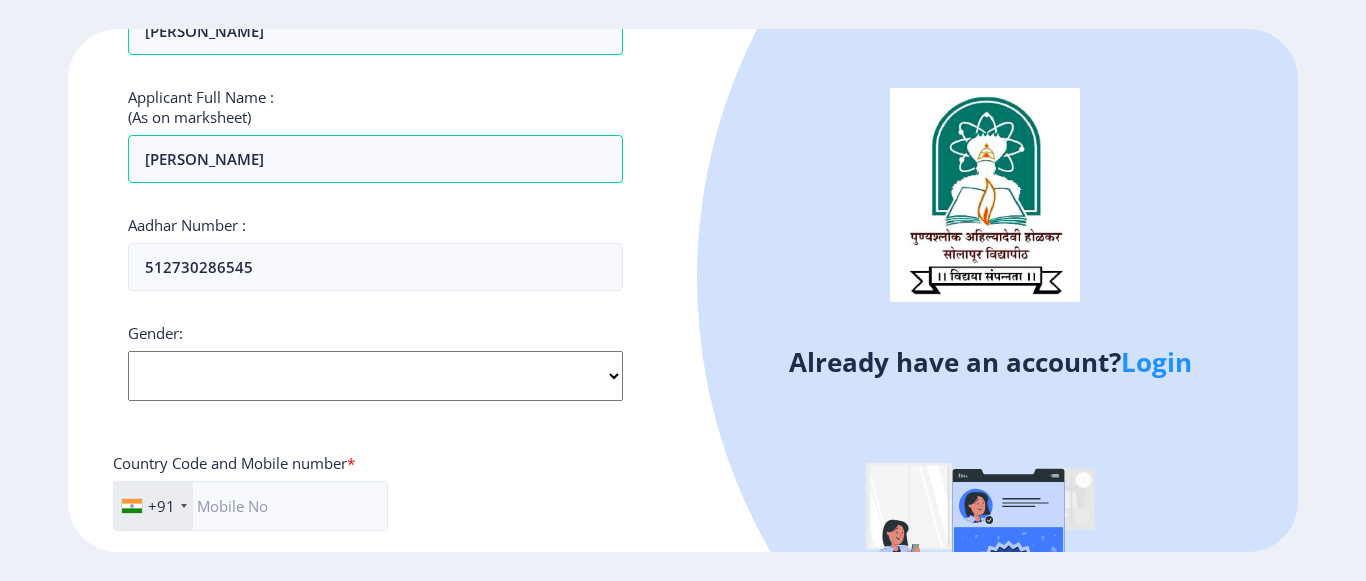 click on "Select Gender [DEMOGRAPHIC_DATA] [DEMOGRAPHIC_DATA] Other" 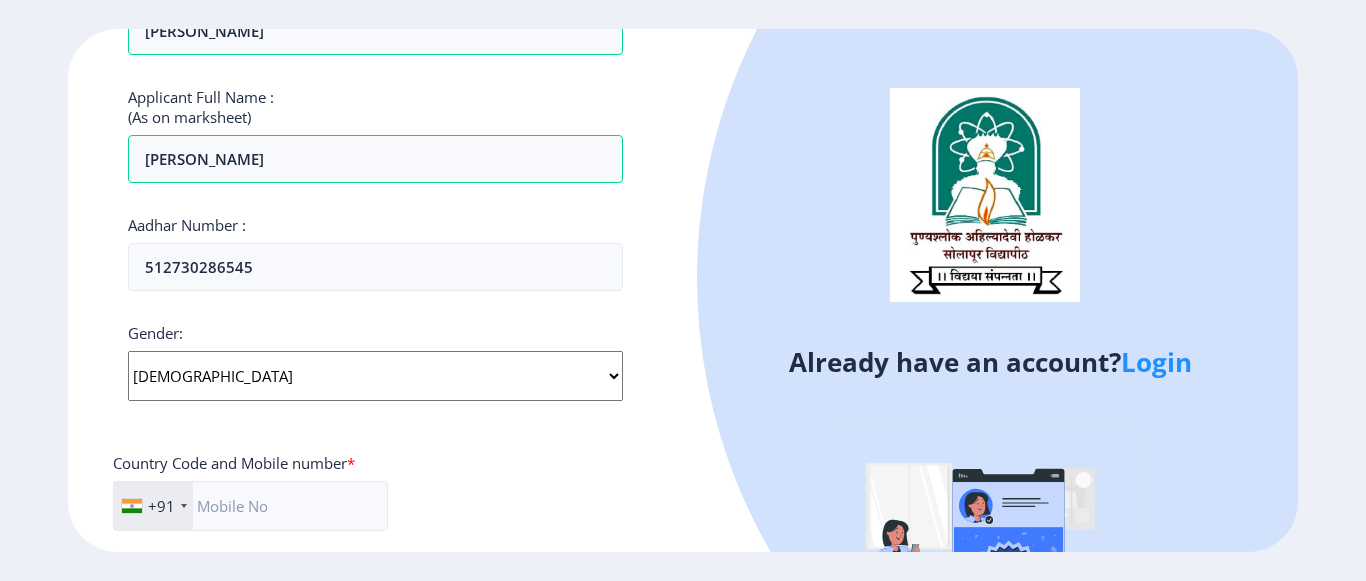 click on "Select Gender [DEMOGRAPHIC_DATA] [DEMOGRAPHIC_DATA] Other" 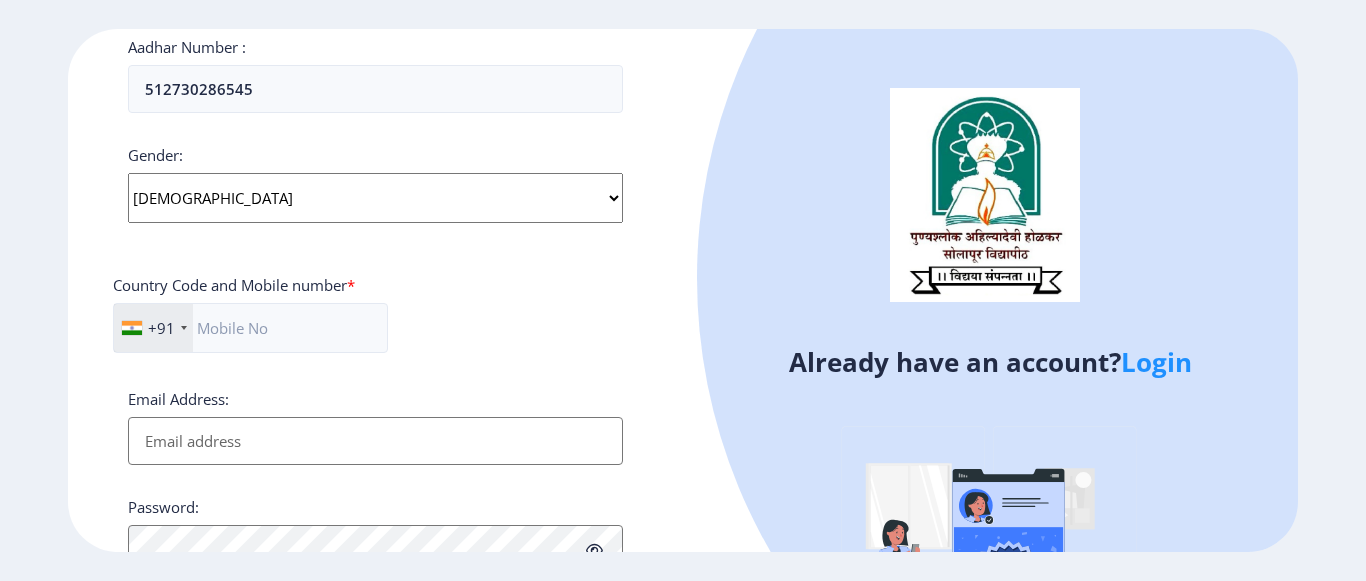 scroll, scrollTop: 700, scrollLeft: 0, axis: vertical 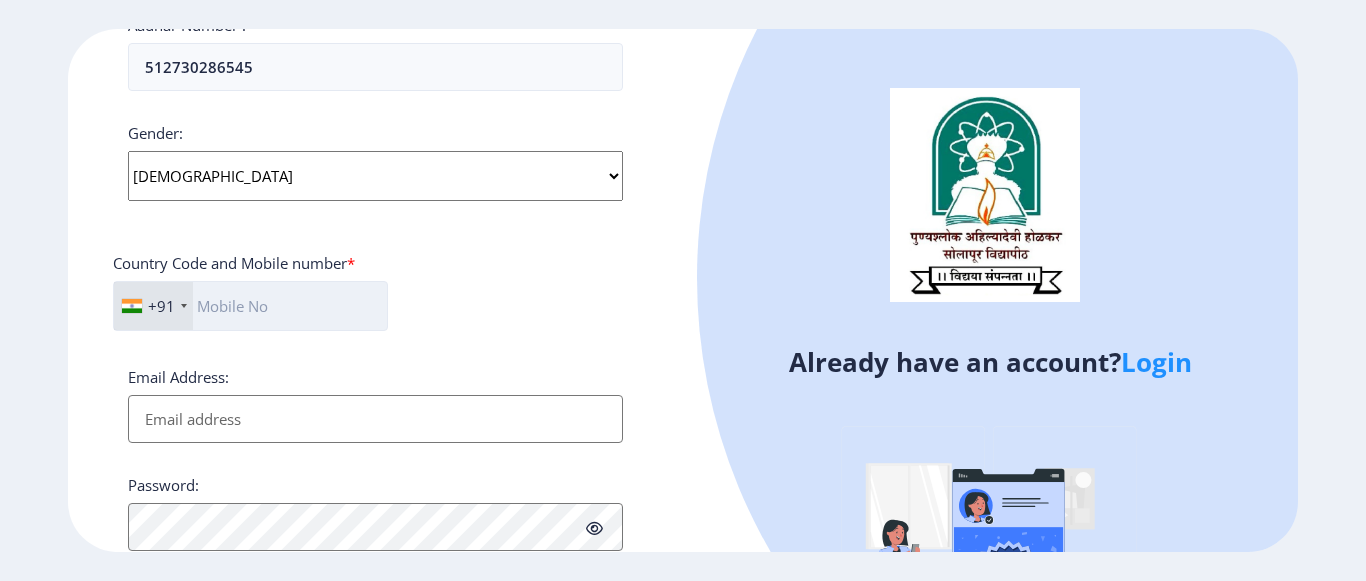 click 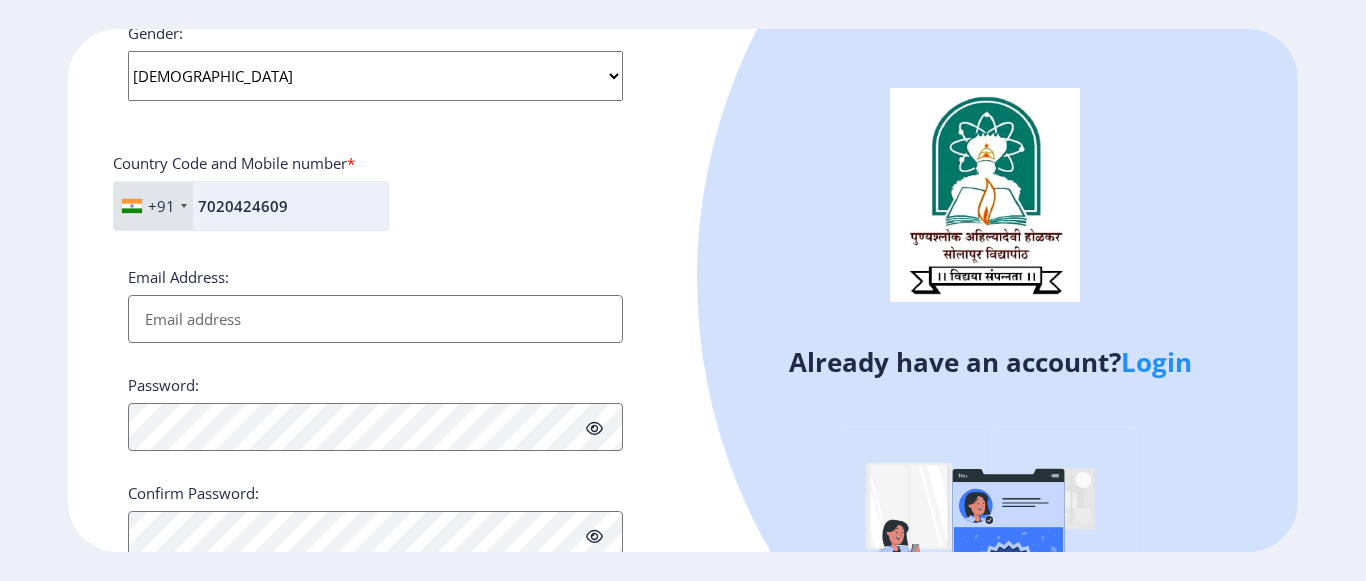 scroll, scrollTop: 869, scrollLeft: 0, axis: vertical 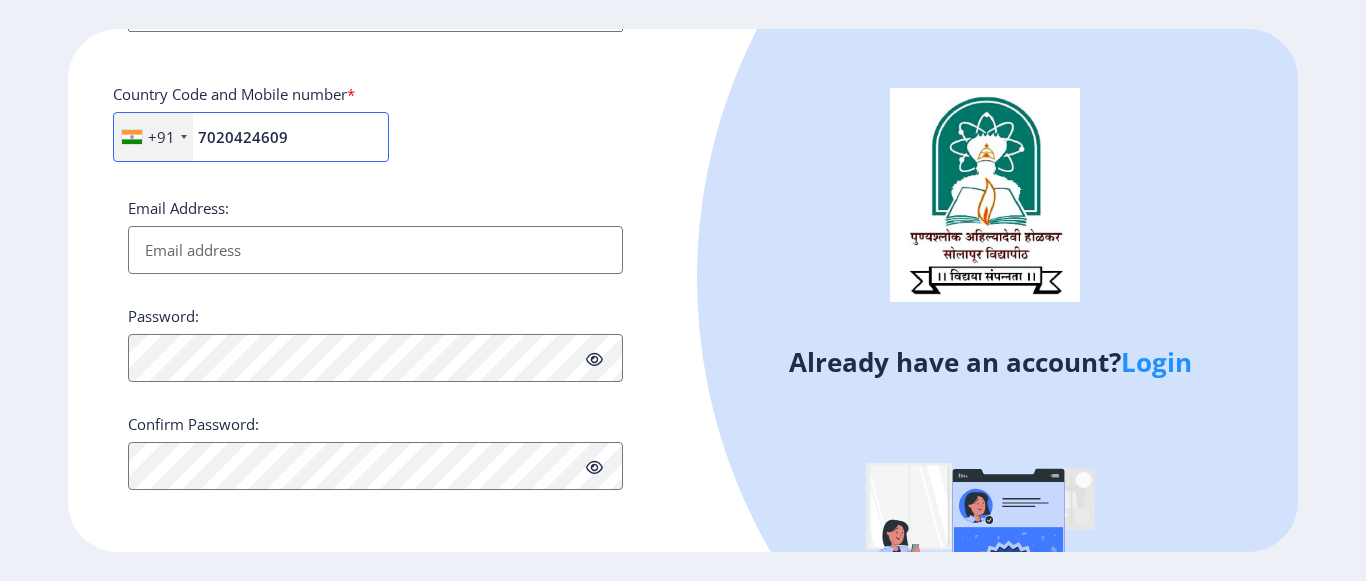 type on "7020424609" 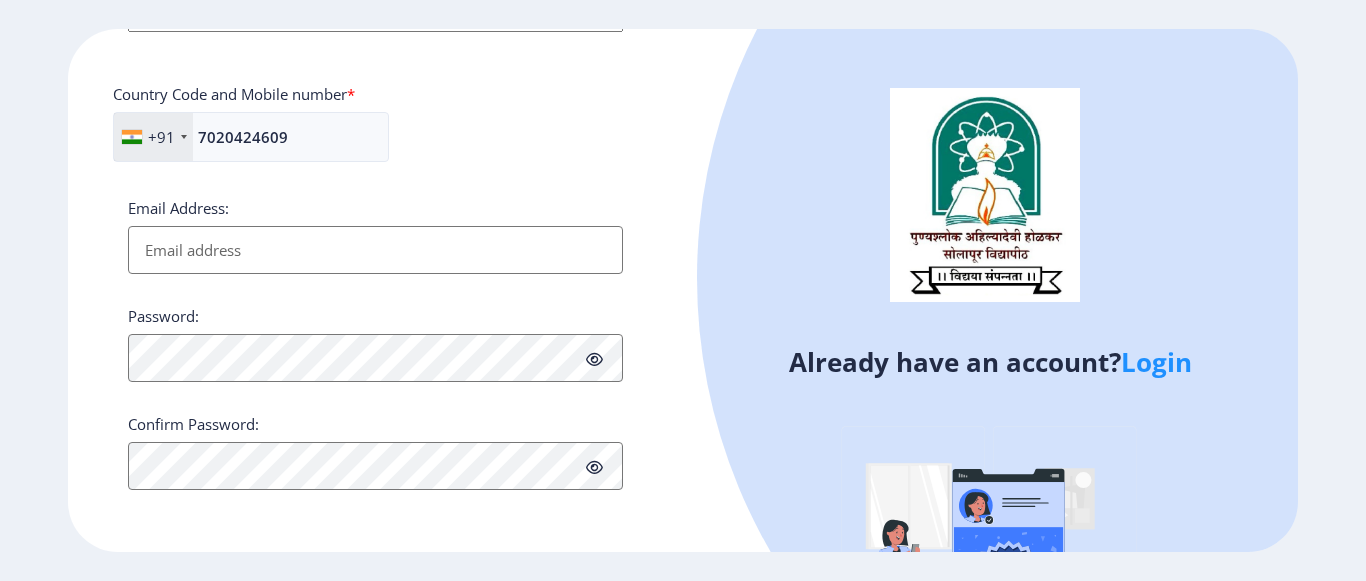 click on "Email Address:" at bounding box center (375, 250) 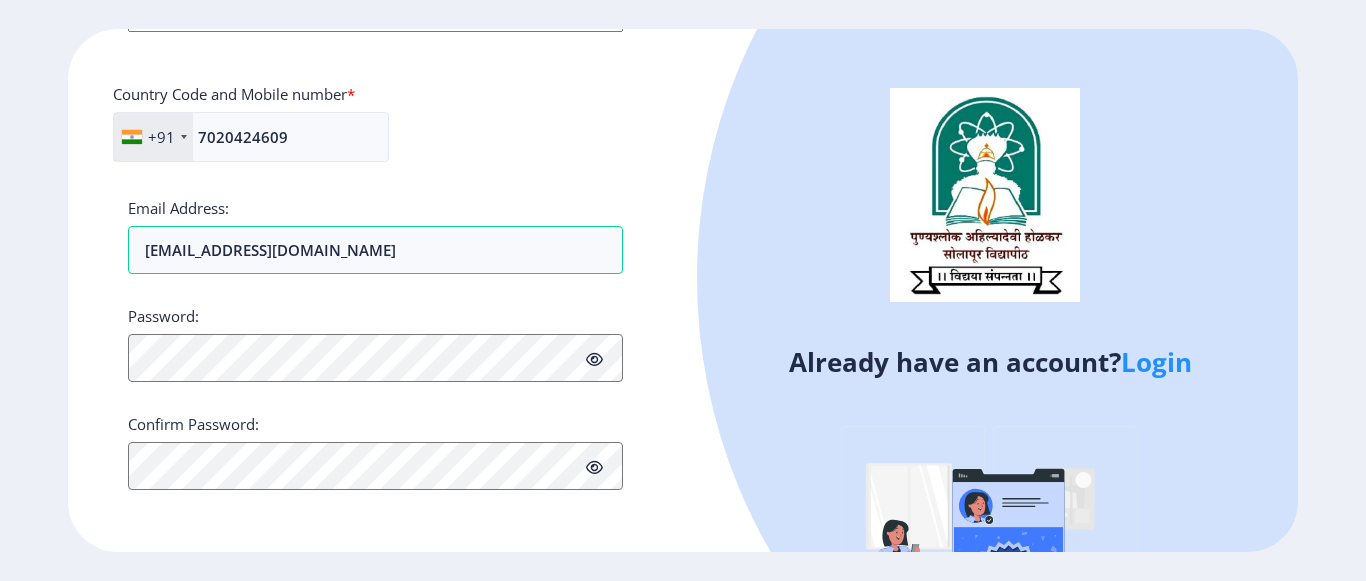 click on "Register Applicant First Name: [PERSON_NAME] Applicant Middle Name: A [PERSON_NAME] Applicant Last Name: Qadri Mothers First Name: [PERSON_NAME] Applicant Full Name : (As on marksheet) [PERSON_NAME] Aadhar Number :  512730286545 Gender: Select Gender [DEMOGRAPHIC_DATA] [DEMOGRAPHIC_DATA] Other  Country Code and Mobile number  *  +91 [GEOGRAPHIC_DATA] ([GEOGRAPHIC_DATA]) +91 [GEOGRAPHIC_DATA] (‫[GEOGRAPHIC_DATA]‬‎) +93 [GEOGRAPHIC_DATA] ([GEOGRAPHIC_DATA]) +355 [GEOGRAPHIC_DATA] (‫[GEOGRAPHIC_DATA]‬‎) +213 [US_STATE] +1 [GEOGRAPHIC_DATA] +376 [GEOGRAPHIC_DATA] +244 [GEOGRAPHIC_DATA] +1 [GEOGRAPHIC_DATA] +1 [GEOGRAPHIC_DATA] +54 [GEOGRAPHIC_DATA] ([GEOGRAPHIC_DATA]) +374 [GEOGRAPHIC_DATA] +297 [GEOGRAPHIC_DATA] +61 [GEOGRAPHIC_DATA] ([GEOGRAPHIC_DATA]) +43 [GEOGRAPHIC_DATA] ([GEOGRAPHIC_DATA]) +994 [GEOGRAPHIC_DATA] +1 [GEOGRAPHIC_DATA] ([GEOGRAPHIC_DATA][GEOGRAPHIC_DATA]‬‎) +973 [GEOGRAPHIC_DATA] ([GEOGRAPHIC_DATA]) +880 [GEOGRAPHIC_DATA] +1 [GEOGRAPHIC_DATA] ([GEOGRAPHIC_DATA]) +375 [GEOGRAPHIC_DATA] ([GEOGRAPHIC_DATA]) +32 [GEOGRAPHIC_DATA] +501 [GEOGRAPHIC_DATA] ([GEOGRAPHIC_DATA]) +229 [GEOGRAPHIC_DATA] +1 [GEOGRAPHIC_DATA] (འབྲུག) +975 [GEOGRAPHIC_DATA] +591 [GEOGRAPHIC_DATA] ([GEOGRAPHIC_DATA]) +387 [GEOGRAPHIC_DATA] +267 [GEOGRAPHIC_DATA] ([GEOGRAPHIC_DATA]) +55 [GEOGRAPHIC_DATA] +246 +1 +673" 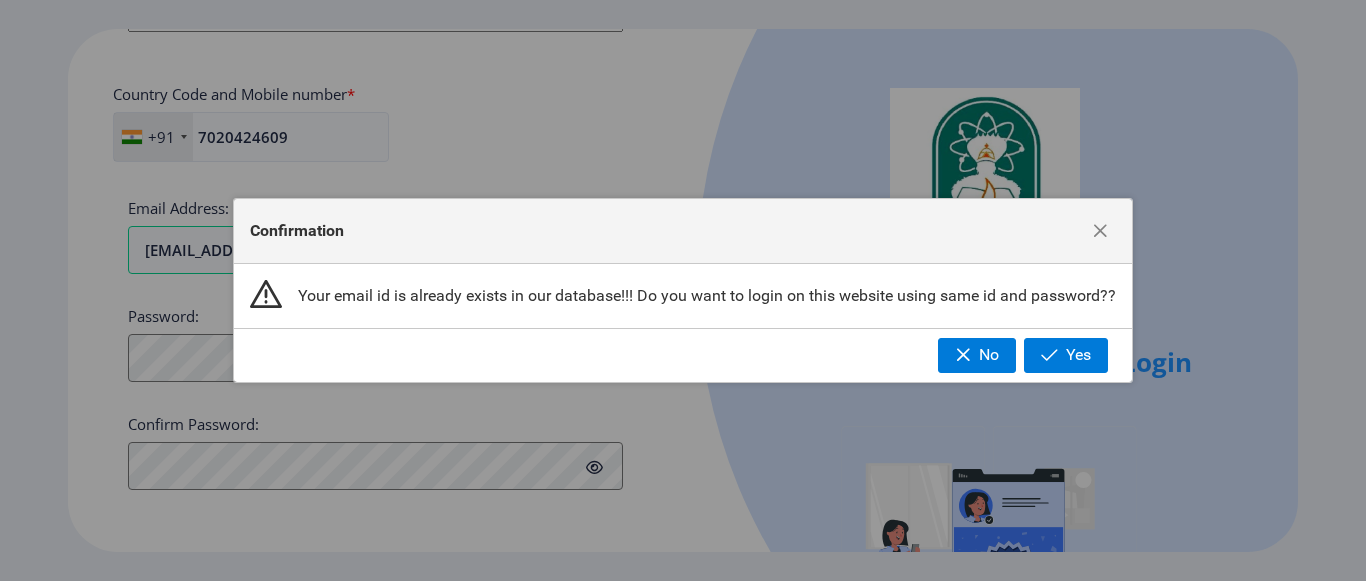 click on "Yes" 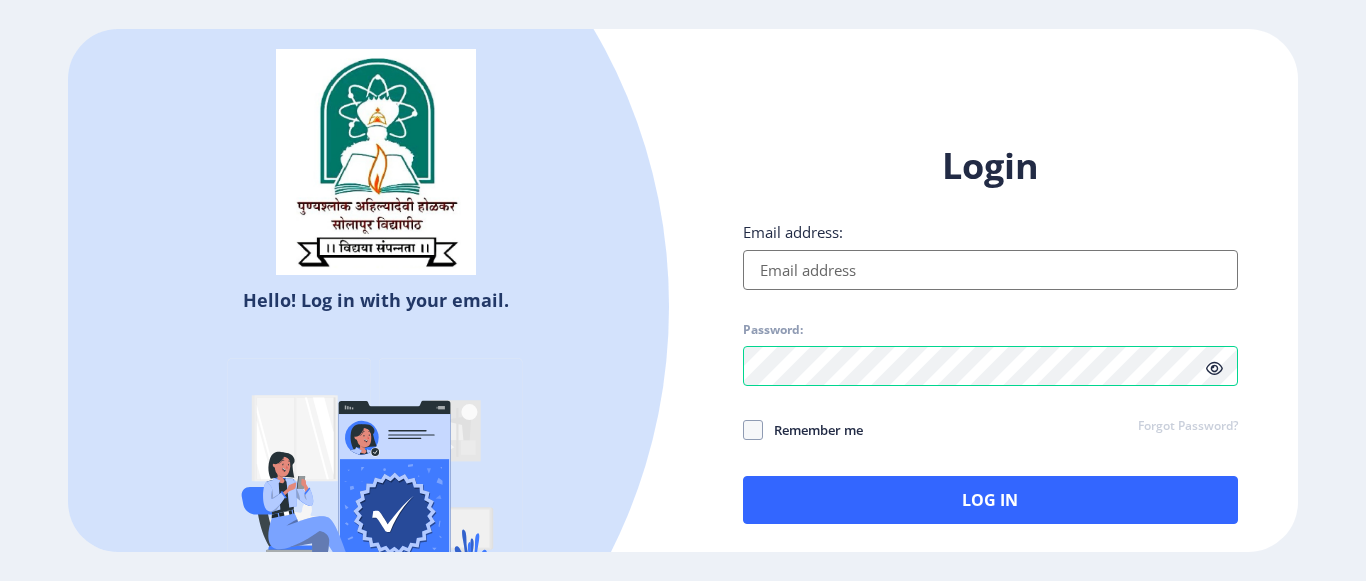 drag, startPoint x: 831, startPoint y: 244, endPoint x: 836, endPoint y: 304, distance: 60.207973 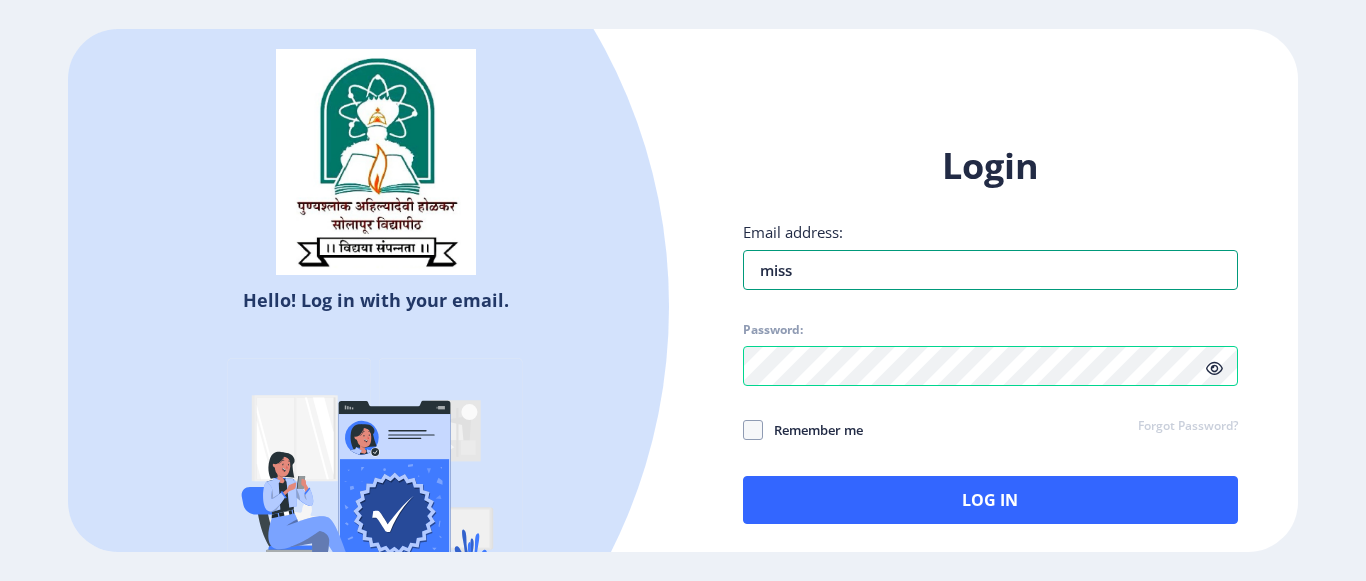 type on "[EMAIL_ADDRESS][DOMAIN_NAME]" 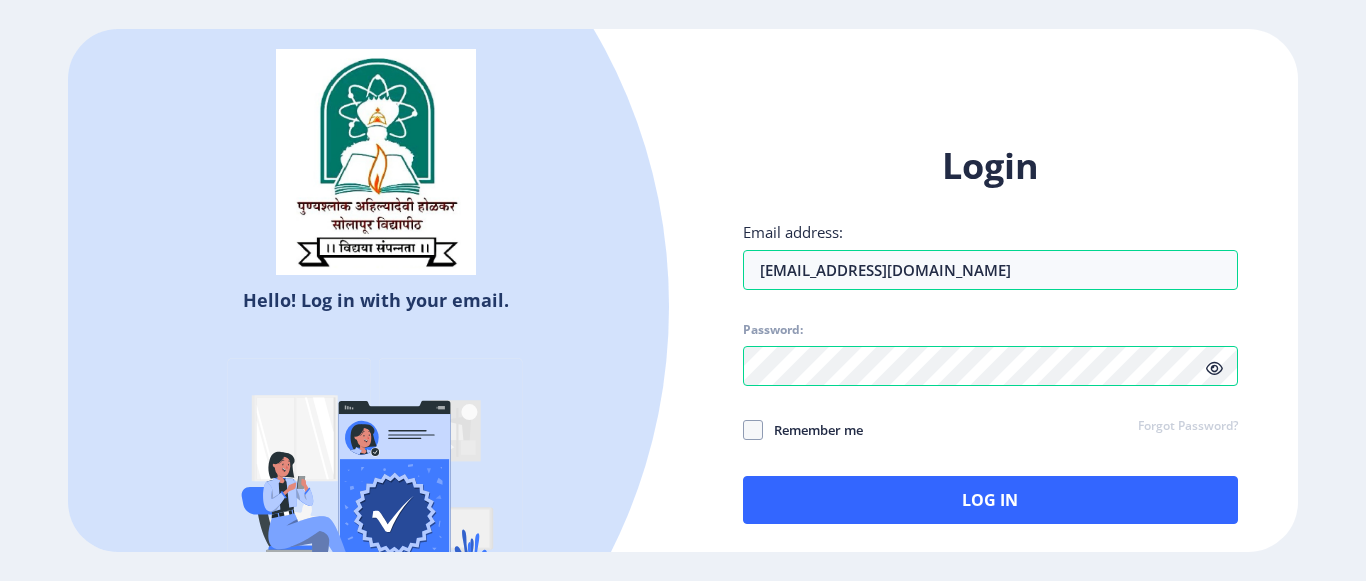 click 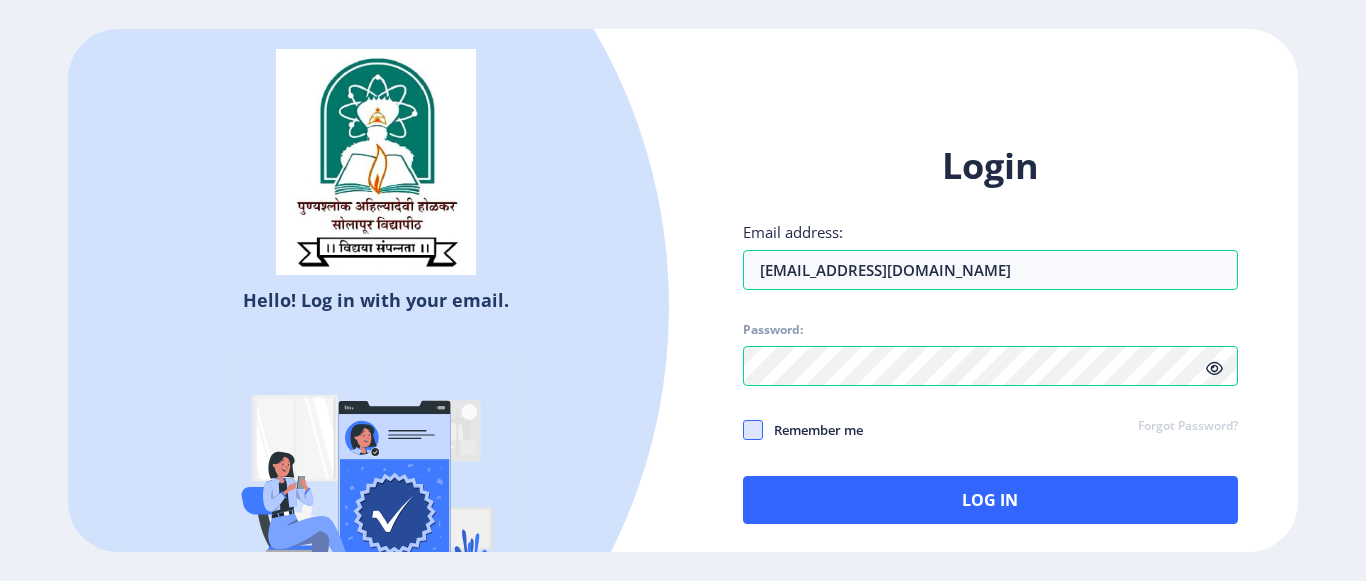 click 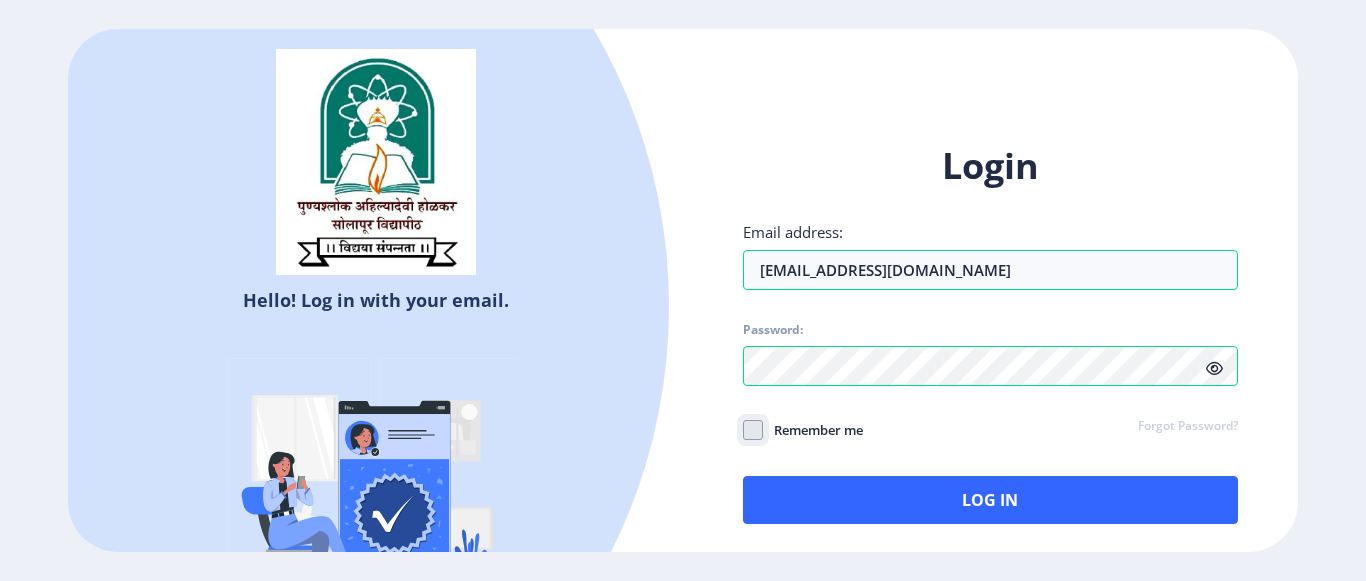 checkbox on "true" 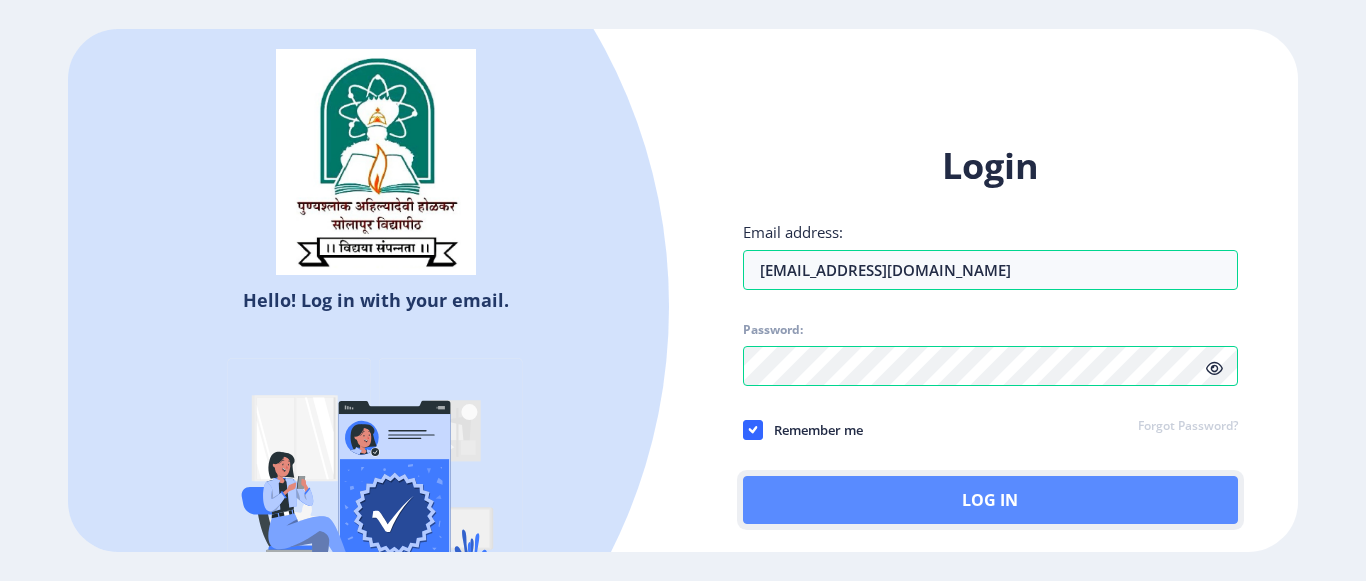 click on "Log In" 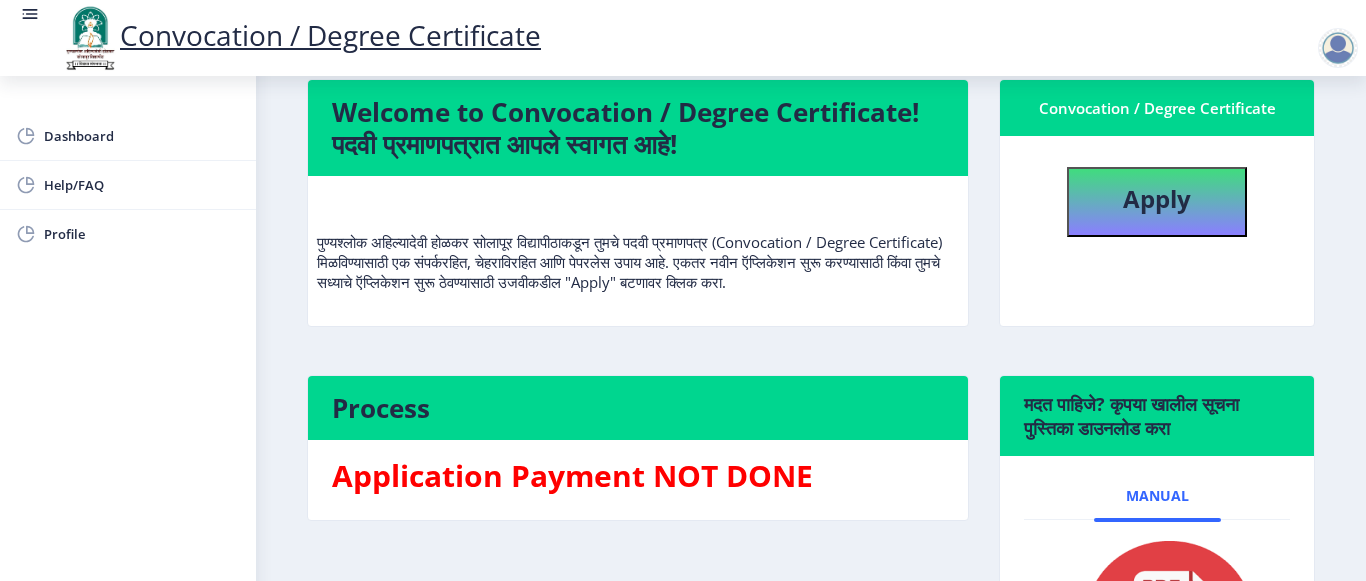 scroll, scrollTop: 88, scrollLeft: 0, axis: vertical 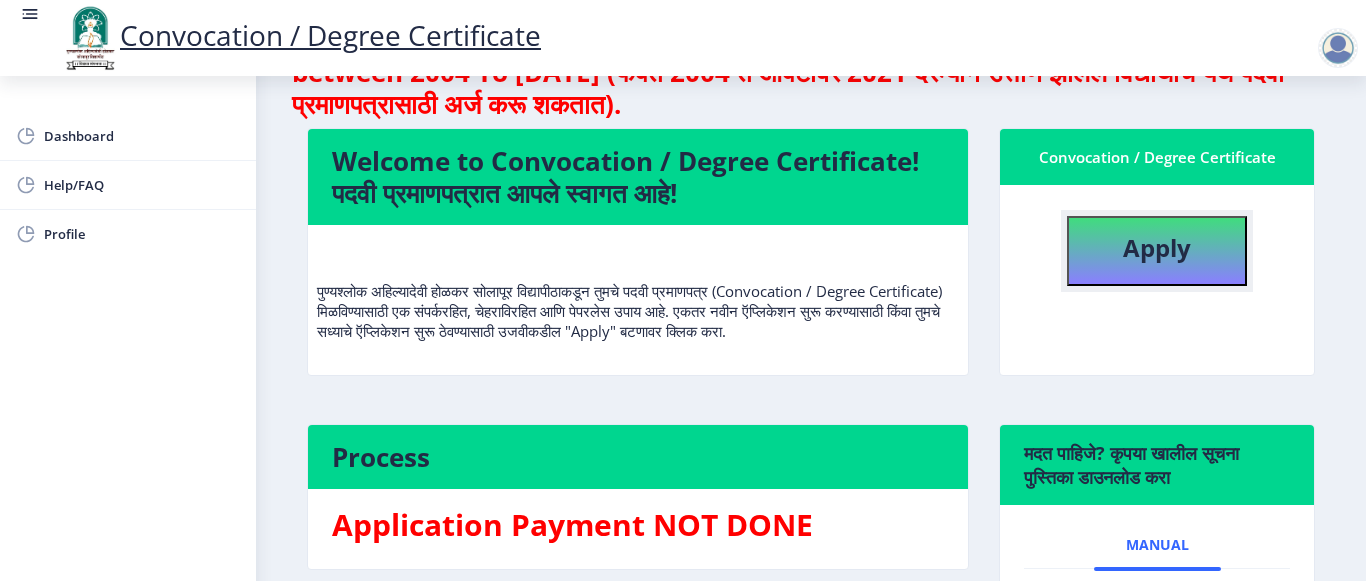 click on "Apply" 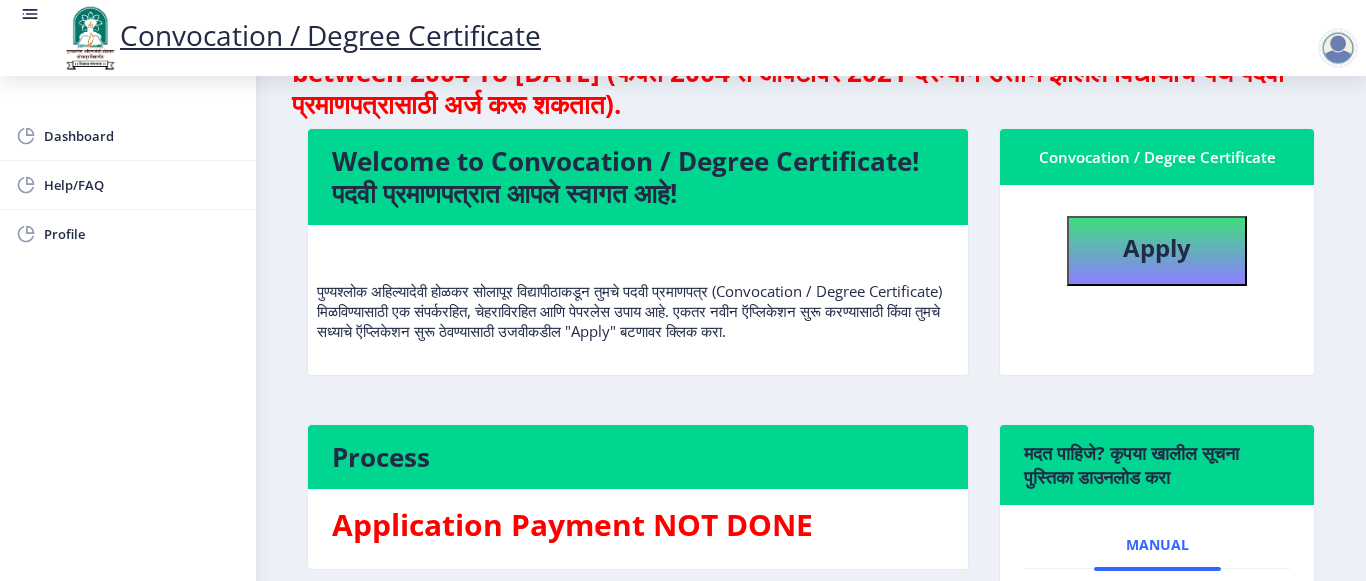 select 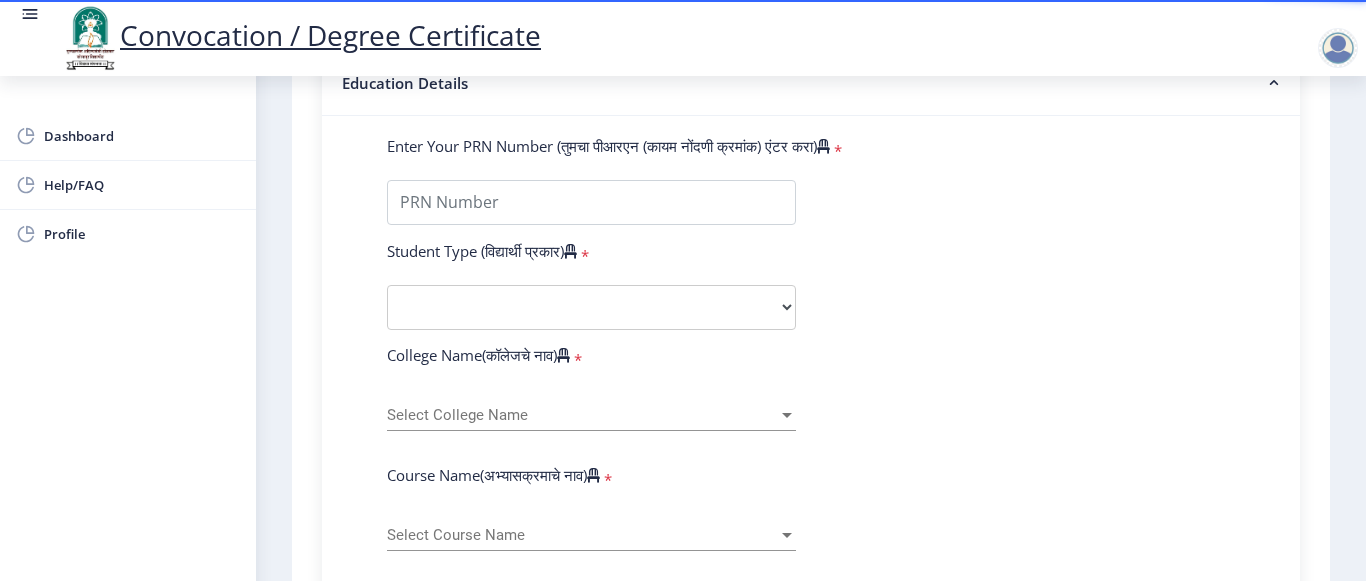 scroll, scrollTop: 500, scrollLeft: 0, axis: vertical 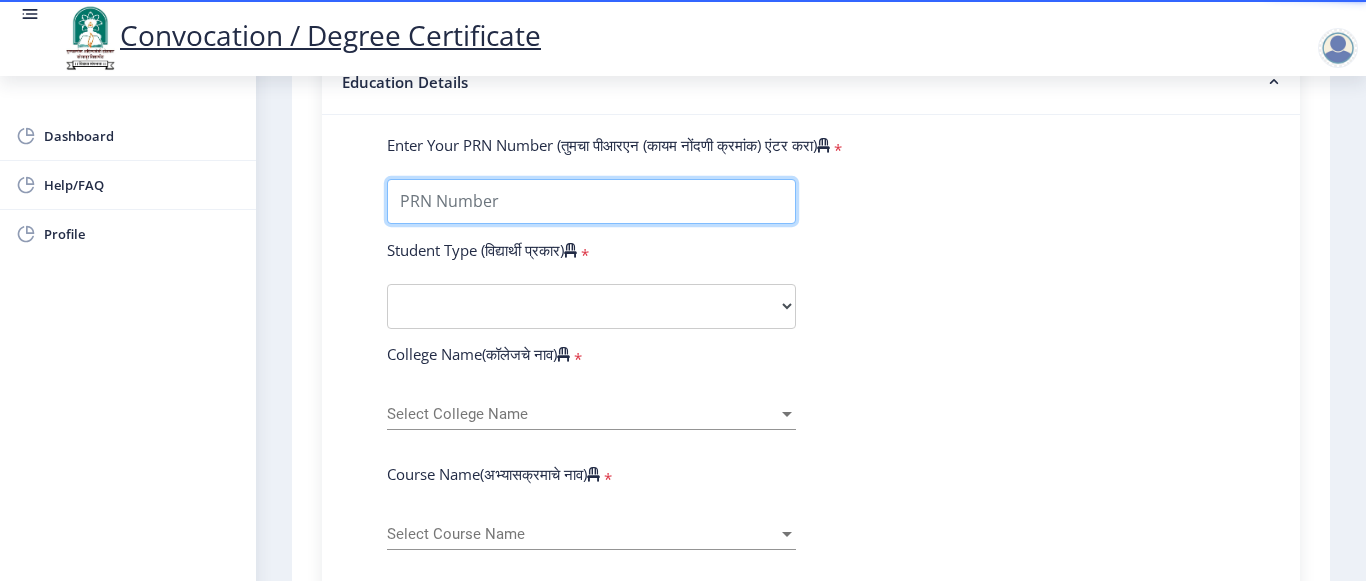 click on "Enter Your PRN Number (तुमचा पीआरएन (कायम नोंदणी क्रमांक) एंटर करा)" at bounding box center [591, 201] 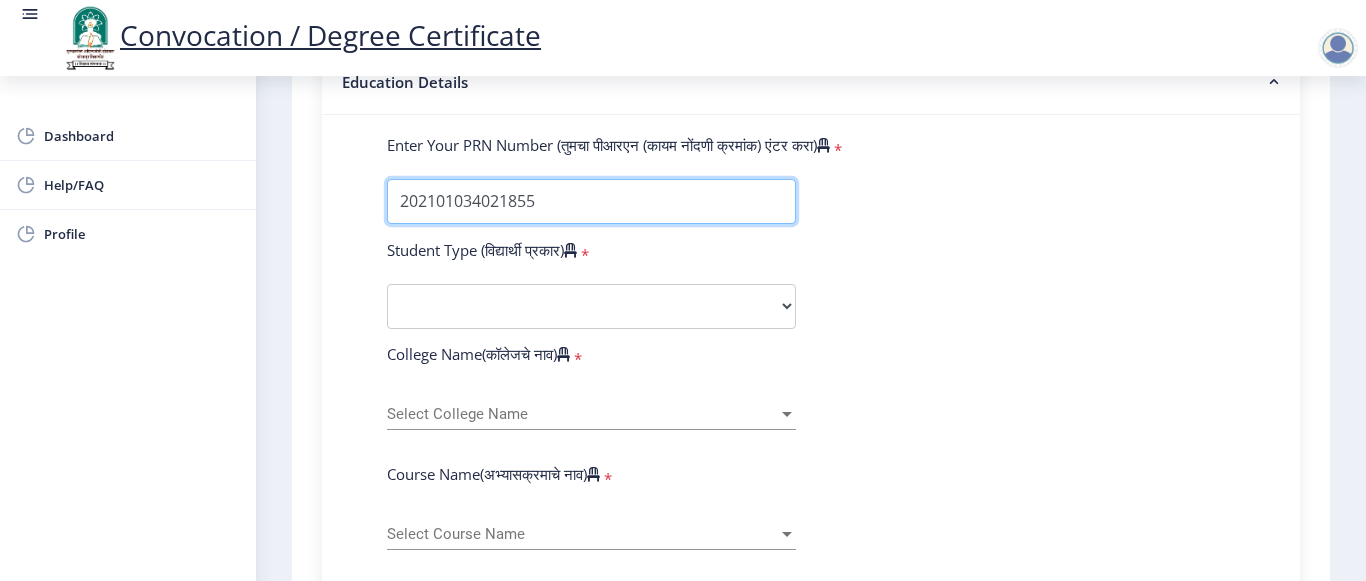 type on "202101034021855" 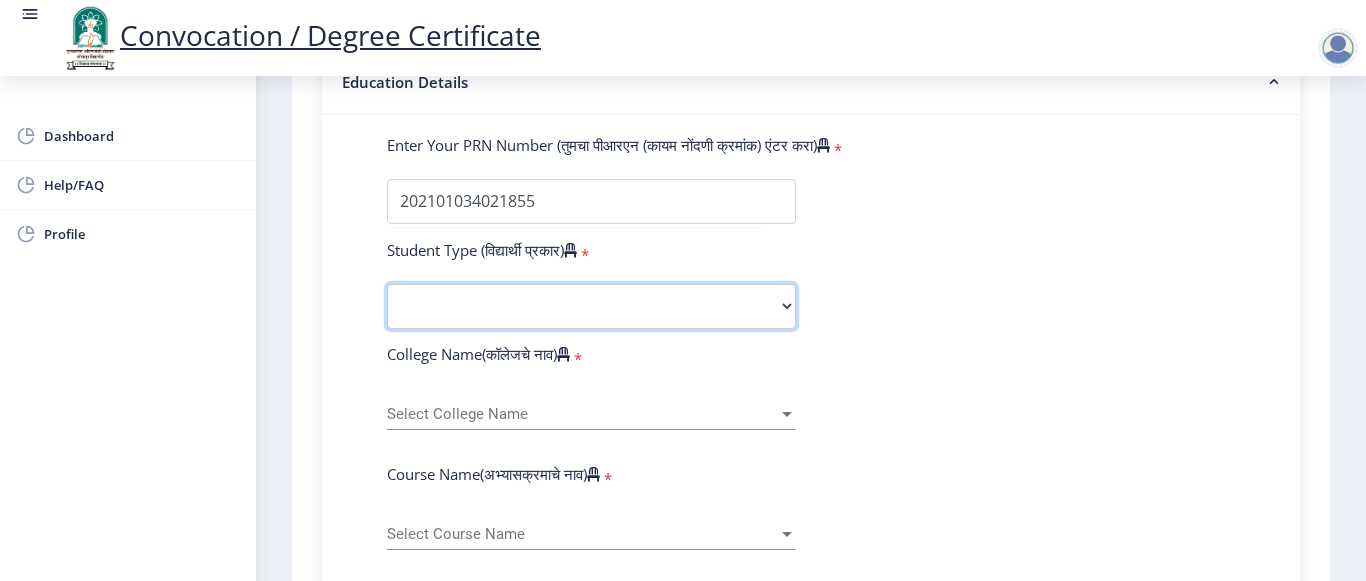 click on "Select Student Type Regular External" at bounding box center (591, 306) 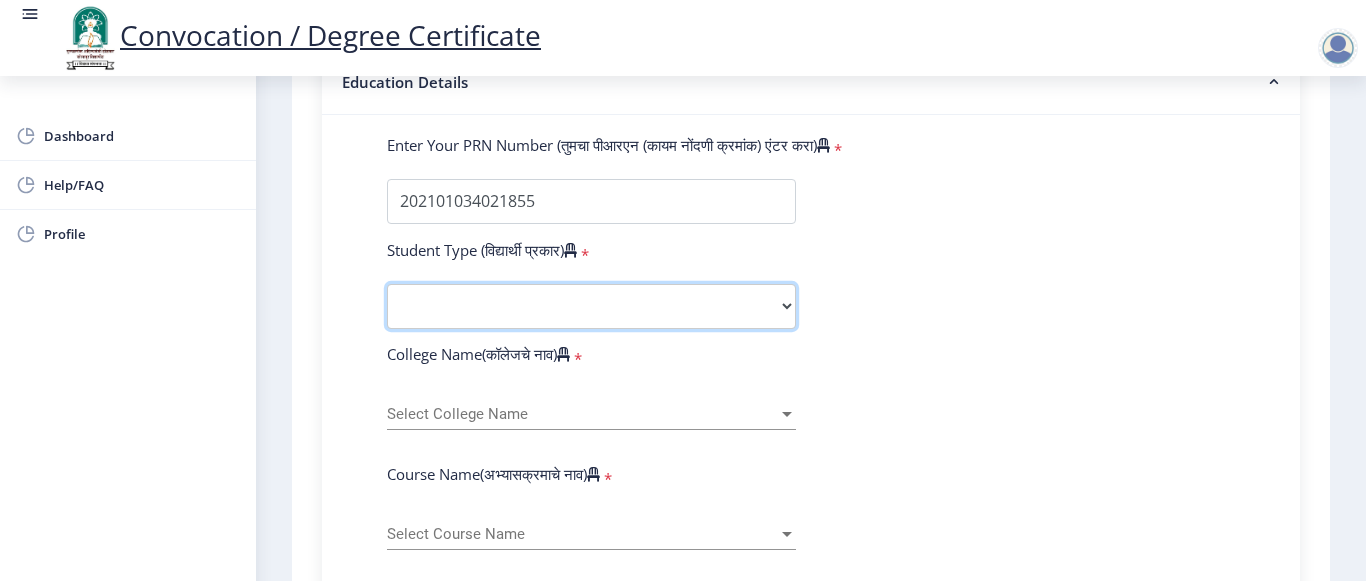 select on "Regular" 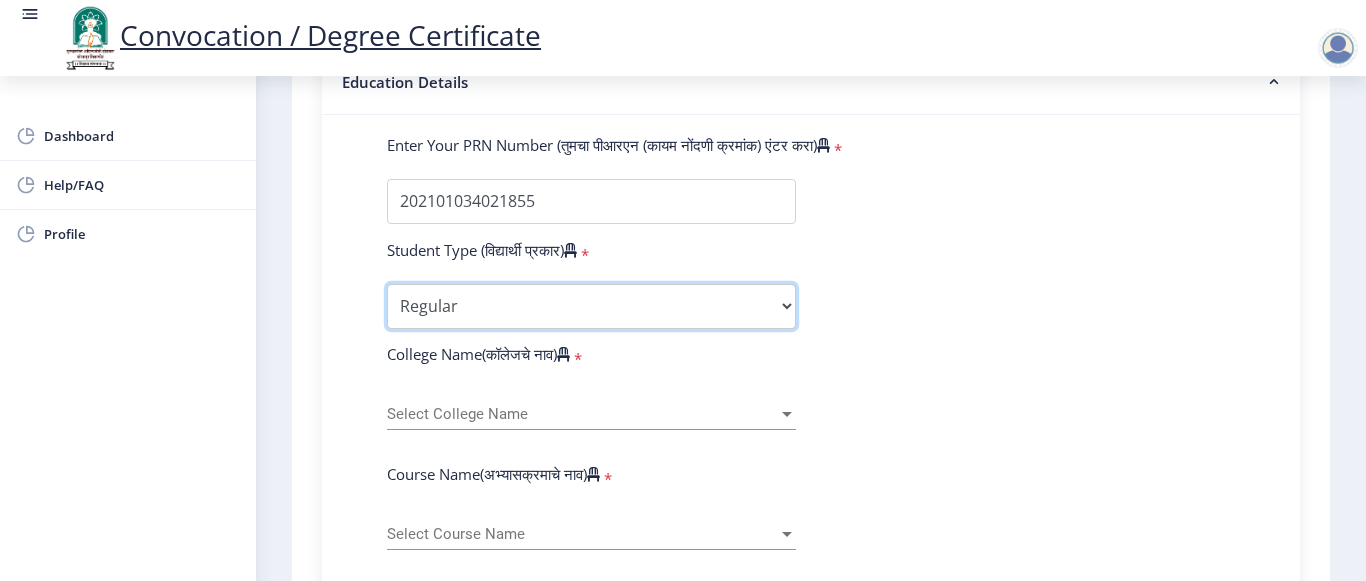 click on "Select Student Type Regular External" at bounding box center (591, 306) 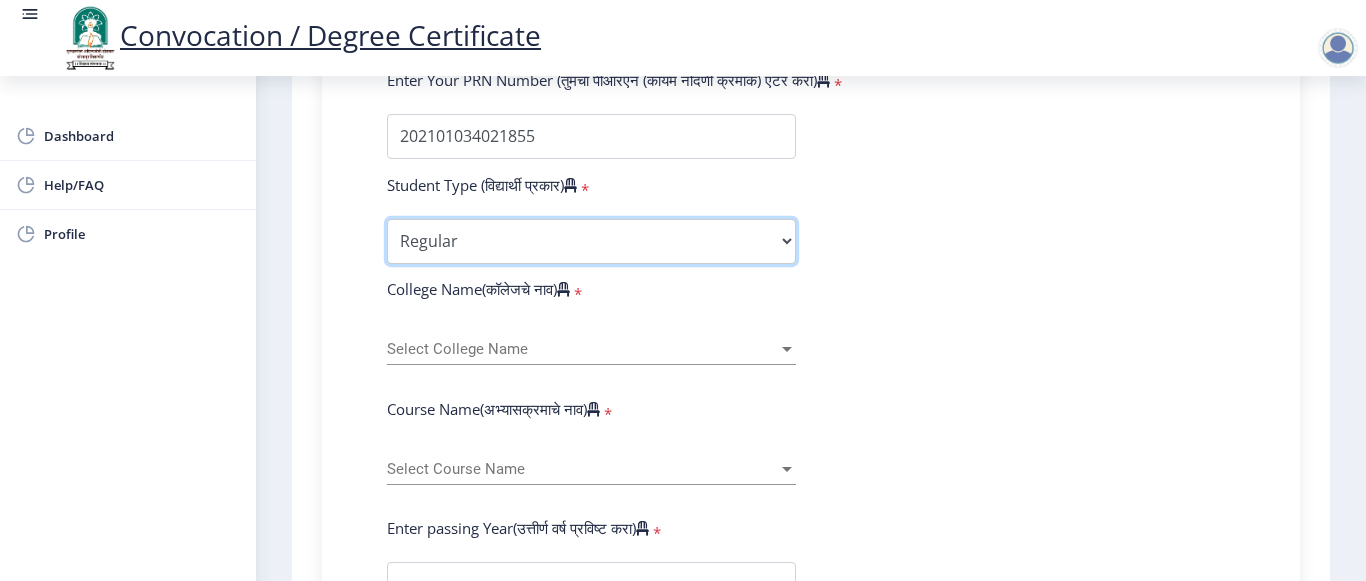 scroll, scrollTop: 600, scrollLeft: 0, axis: vertical 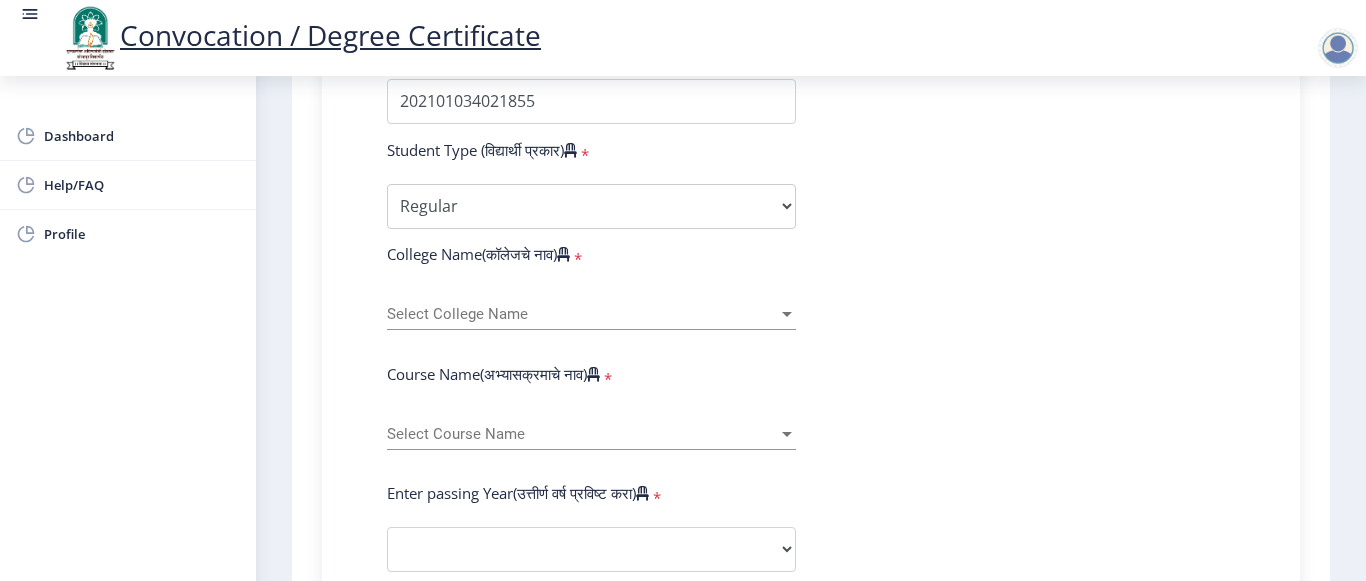click on "Select College Name" at bounding box center (582, 314) 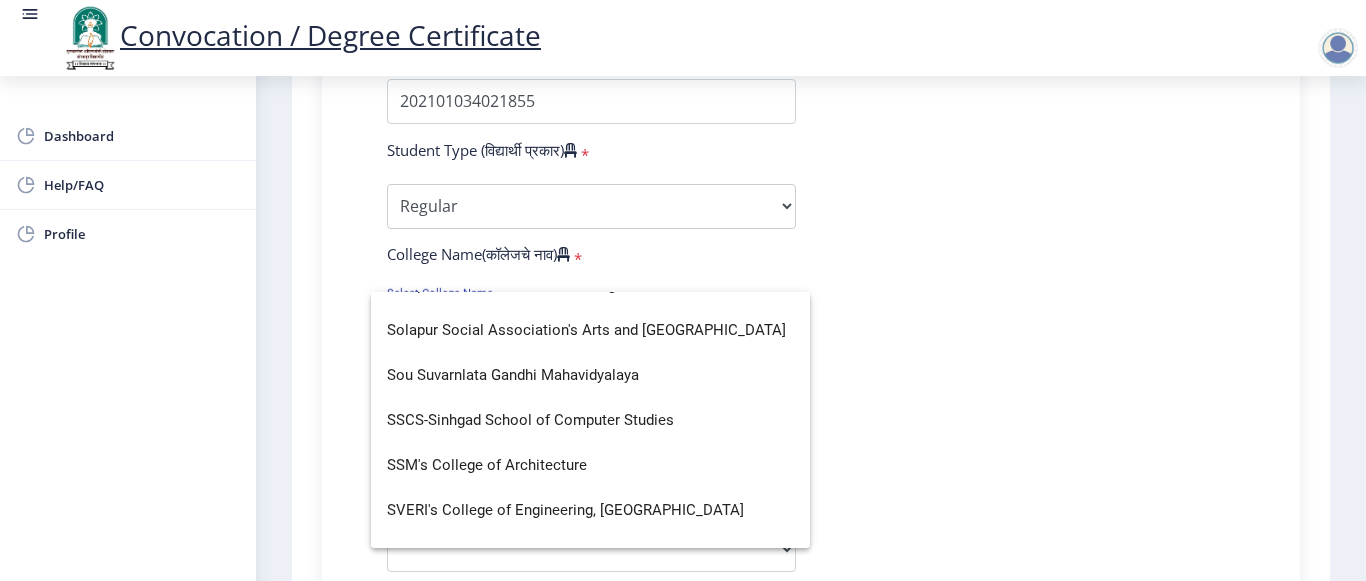 scroll, scrollTop: 6100, scrollLeft: 0, axis: vertical 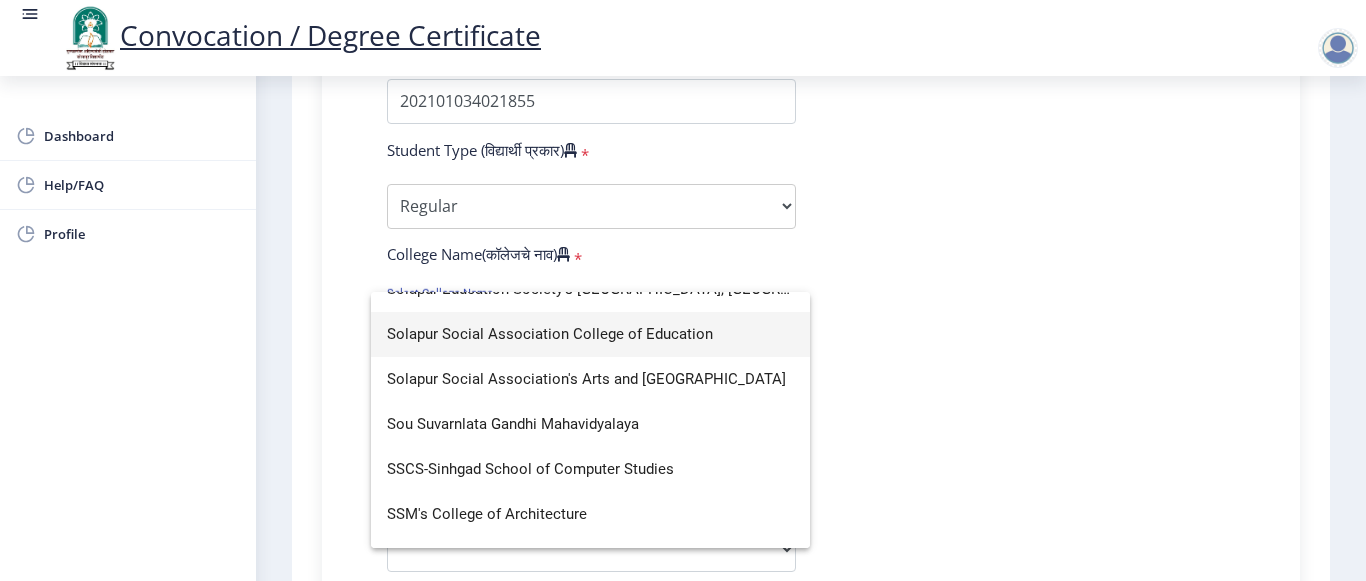 click on "Solapur Social Association College of Education" at bounding box center [590, 334] 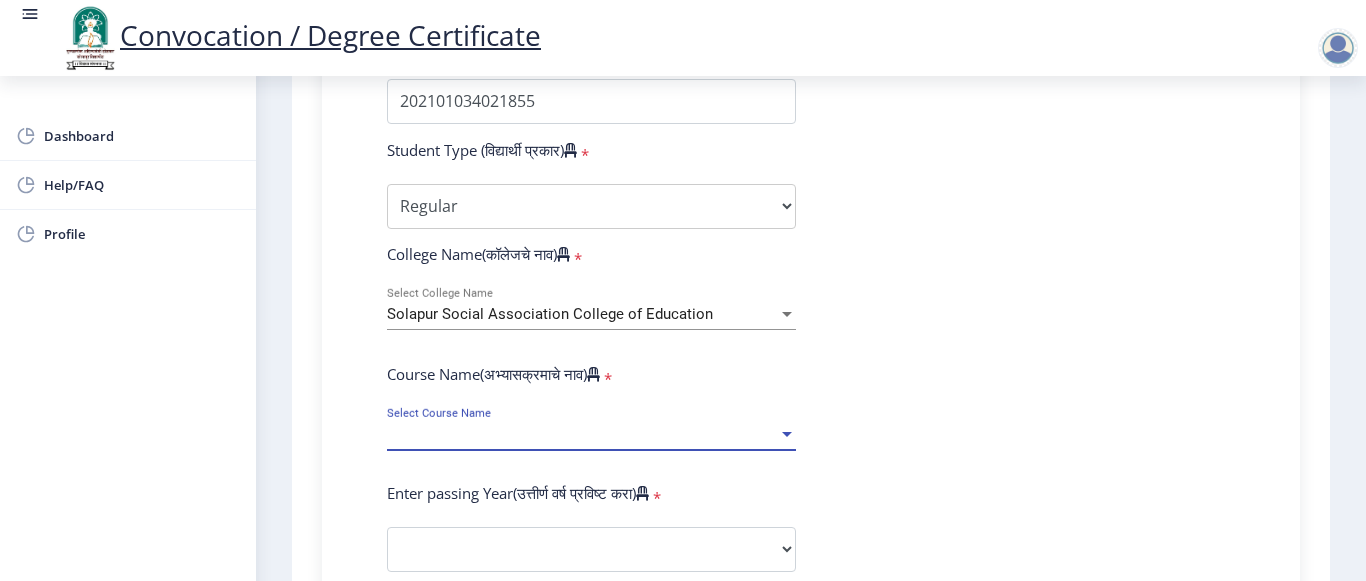 click on "Select Course Name" at bounding box center (582, 434) 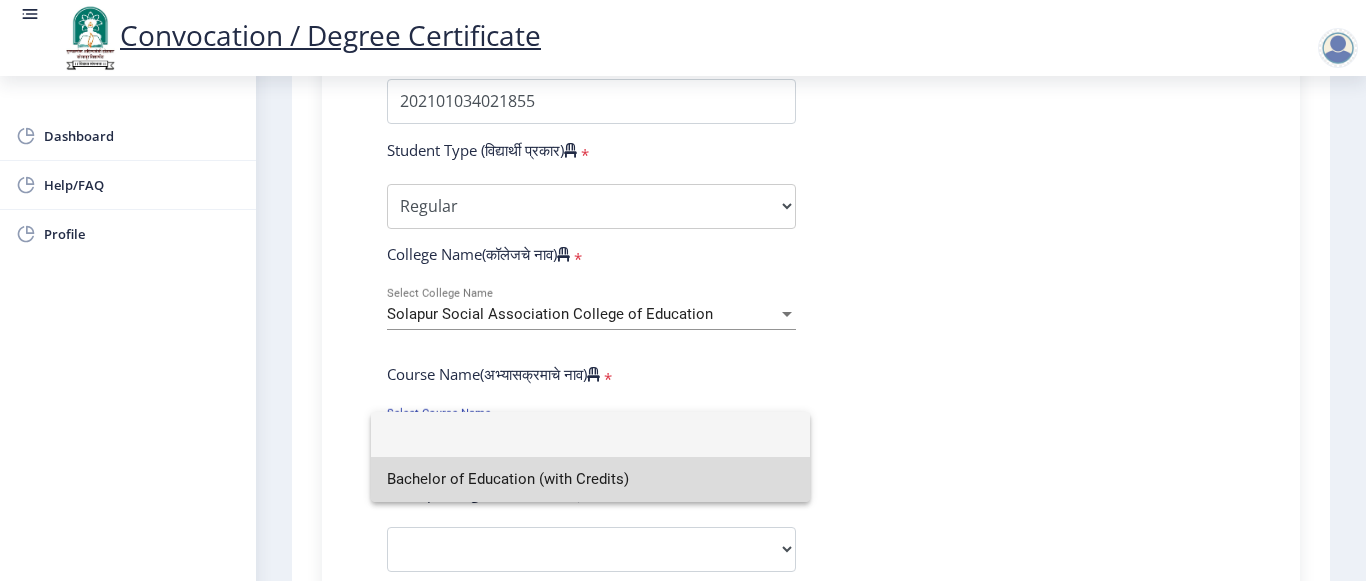click on "Bachelor of Education (with Credits)" at bounding box center (590, 479) 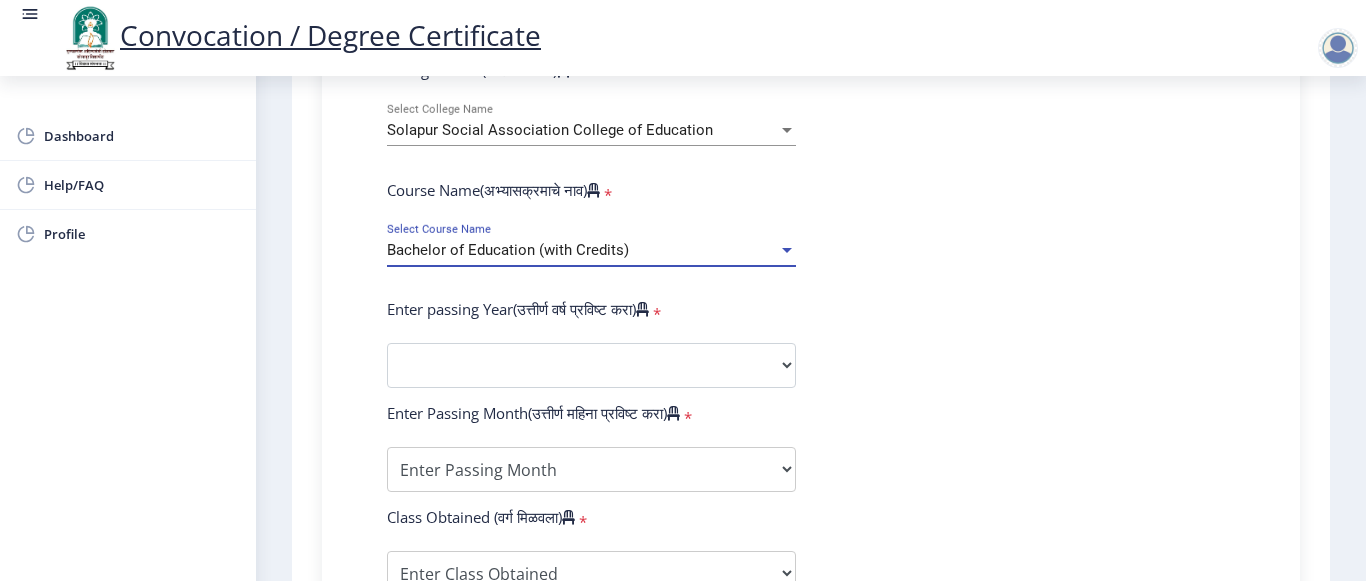 scroll, scrollTop: 900, scrollLeft: 0, axis: vertical 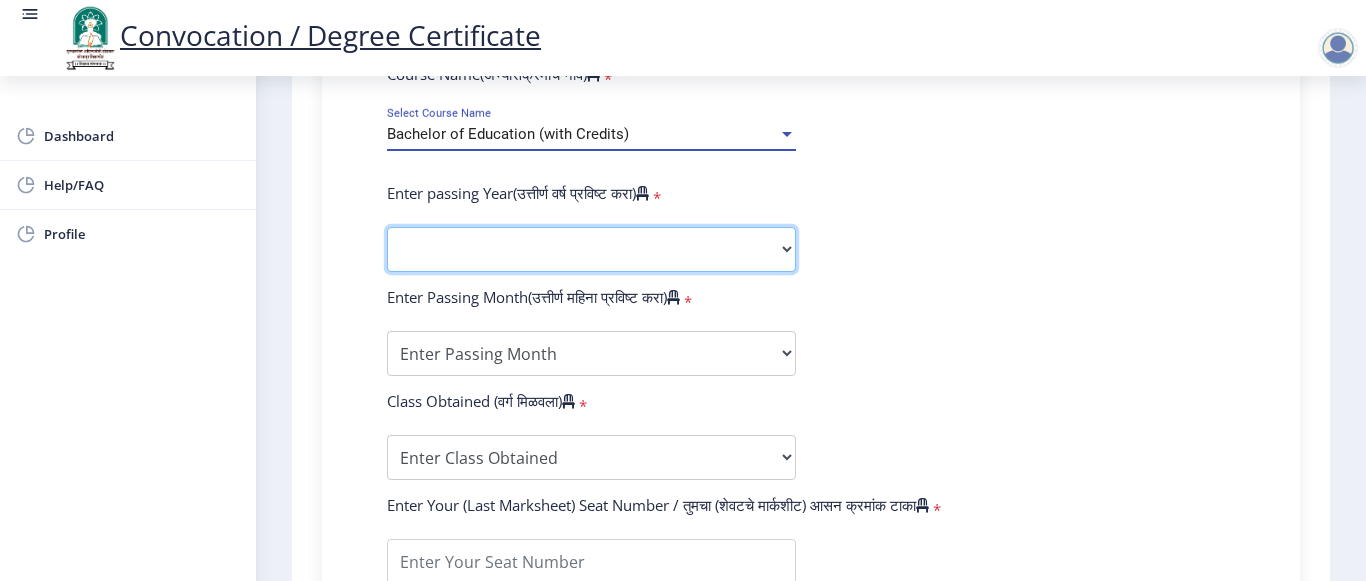 click on "2025   2024   2023   2022   2021   2020   2019   2018   2017   2016   2015   2014   2013   2012   2011   2010   2009   2008   2007   2006   2005   2004   2003   2002   2001   2000   1999   1998   1997   1996   1995   1994   1993   1992   1991   1990   1989   1988   1987   1986   1985   1984   1983   1982   1981   1980   1979   1978   1977   1976" 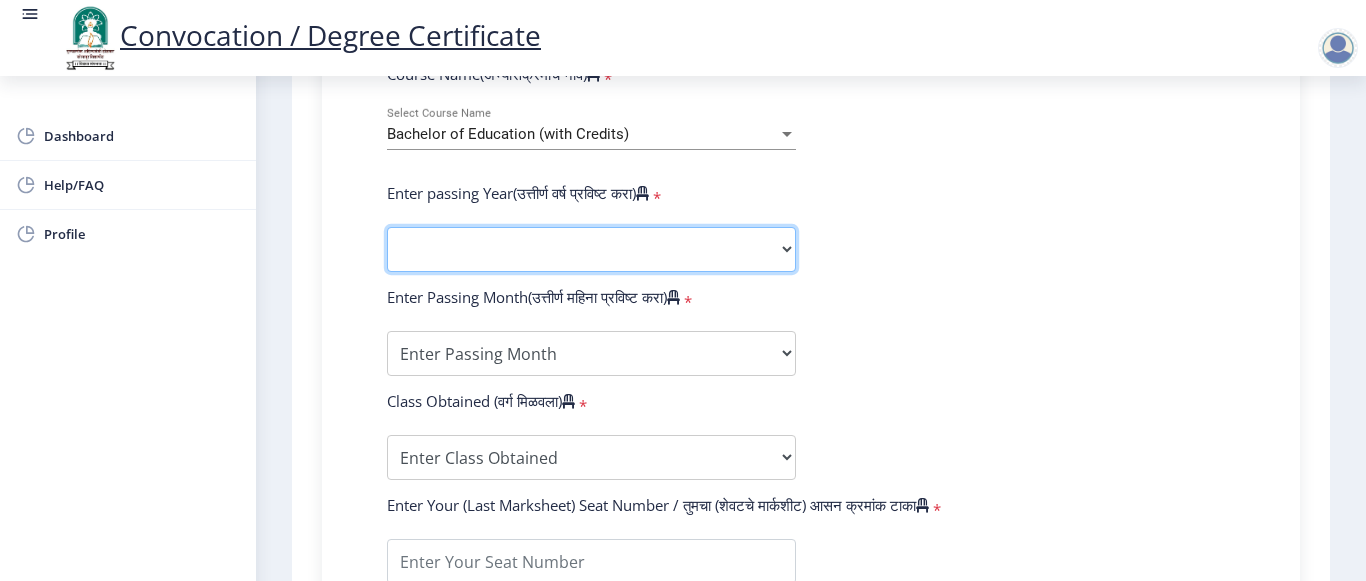 select on "2023" 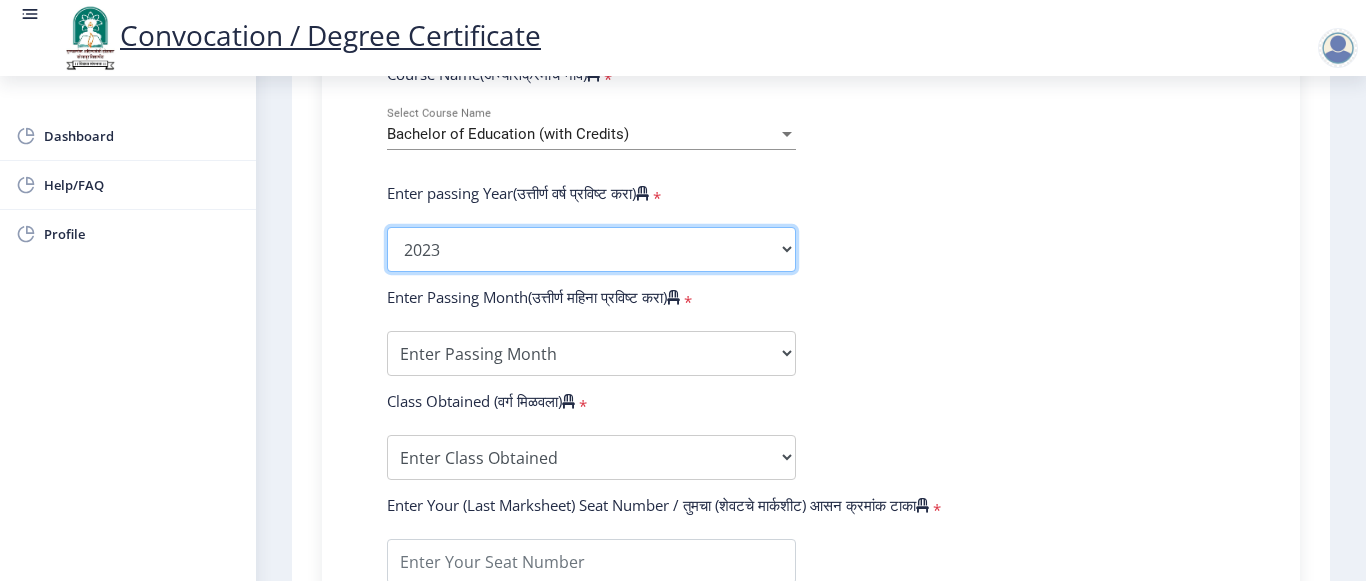 click on "2025   2024   2023   2022   2021   2020   2019   2018   2017   2016   2015   2014   2013   2012   2011   2010   2009   2008   2007   2006   2005   2004   2003   2002   2001   2000   1999   1998   1997   1996   1995   1994   1993   1992   1991   1990   1989   1988   1987   1986   1985   1984   1983   1982   1981   1980   1979   1978   1977   1976" 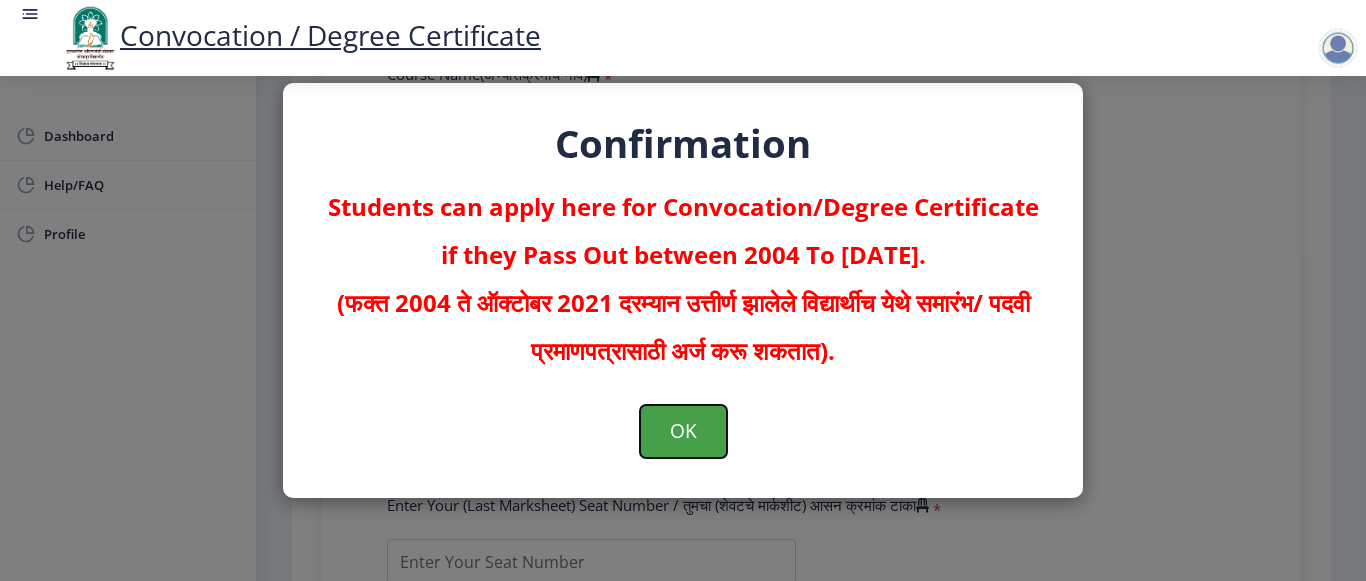 click on "OK" 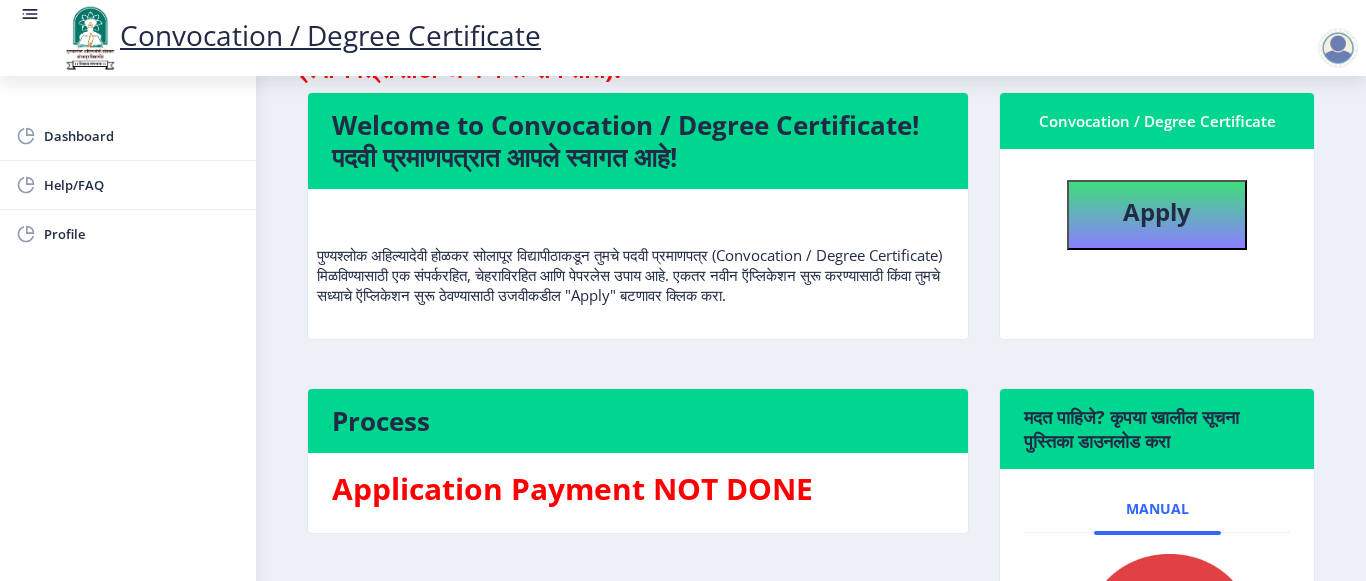 scroll, scrollTop: 0, scrollLeft: 0, axis: both 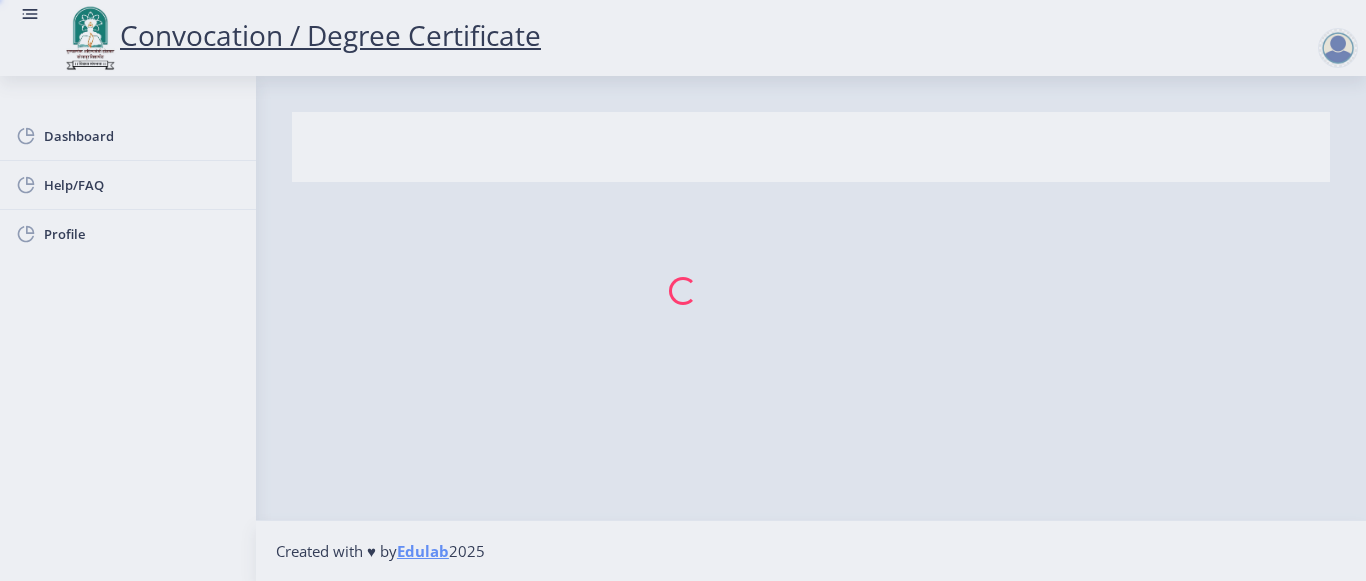 select 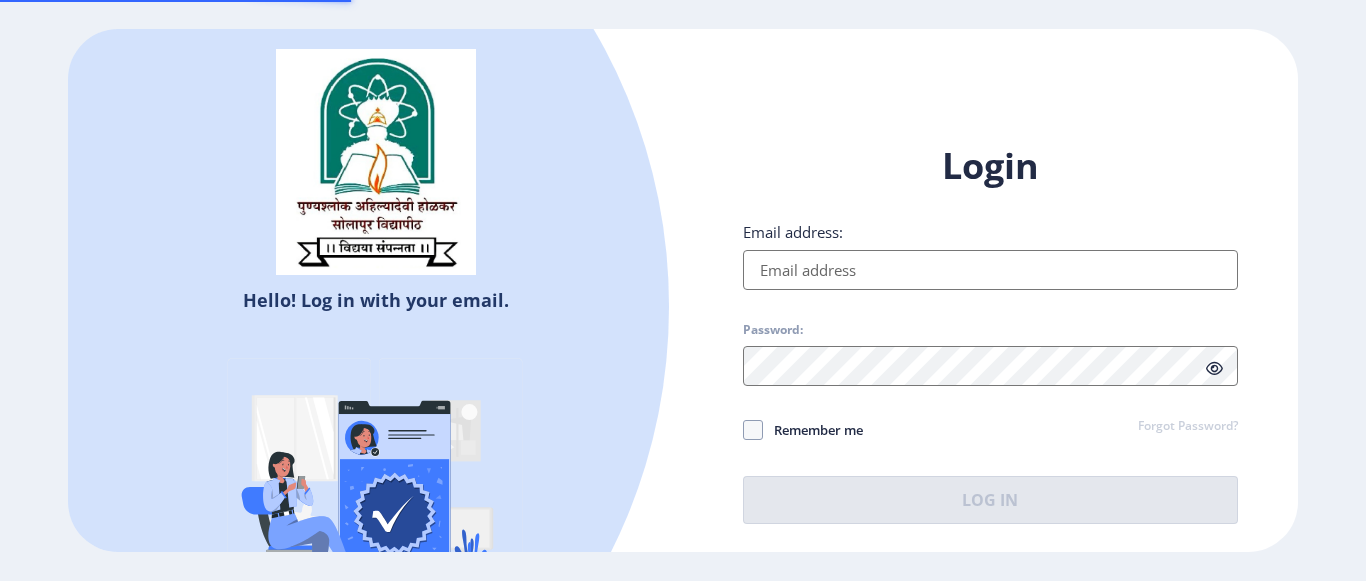type on "[EMAIL_ADDRESS][DOMAIN_NAME]" 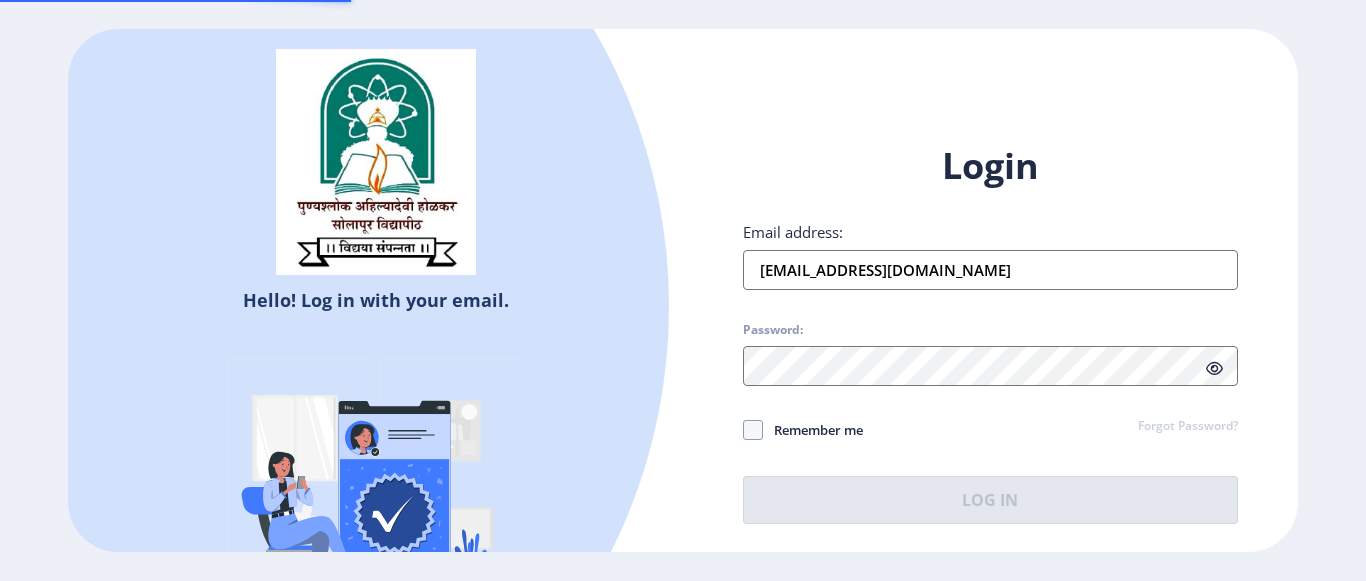 select 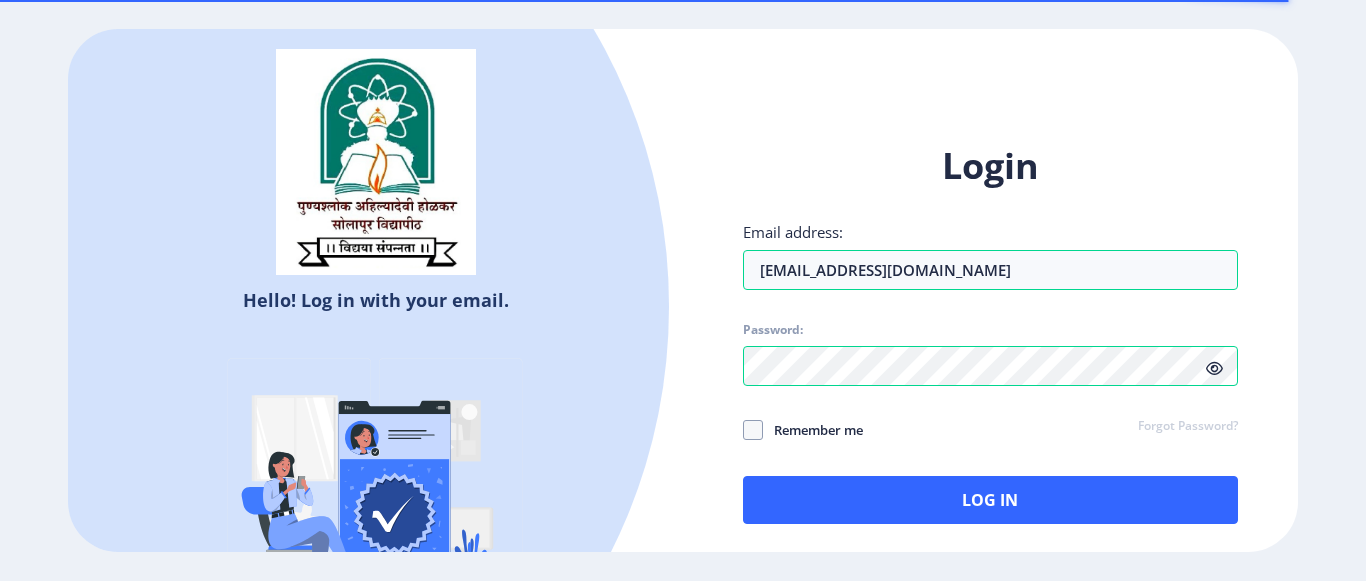 select 